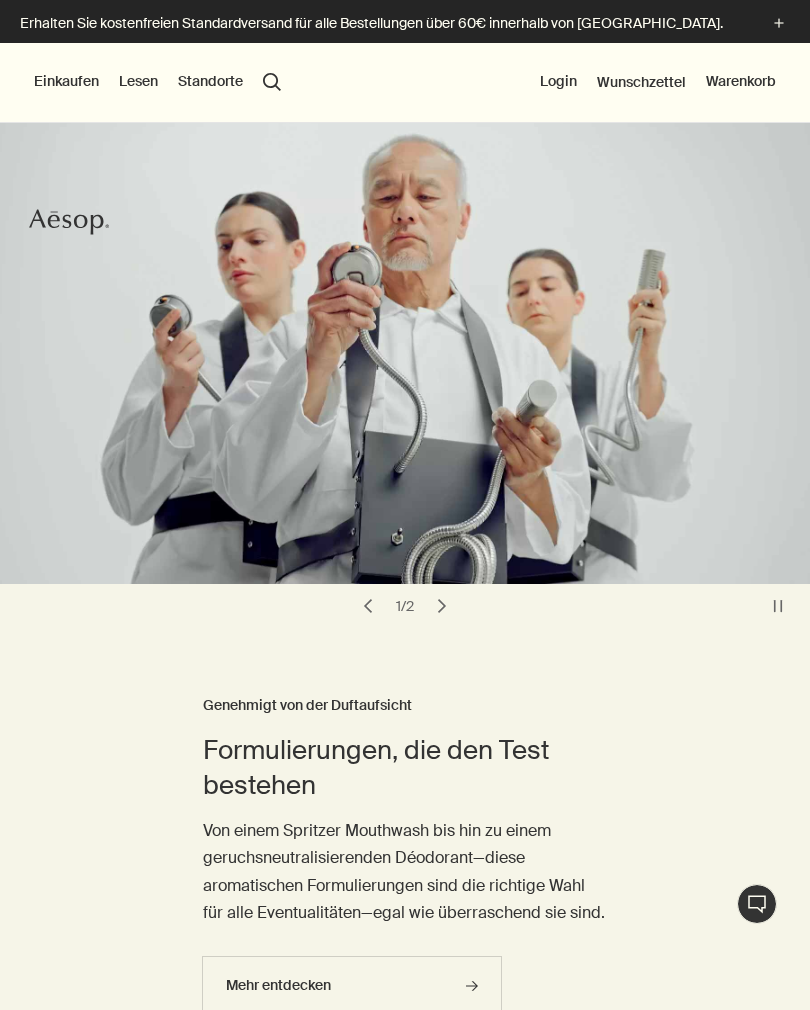 scroll, scrollTop: 0, scrollLeft: 0, axis: both 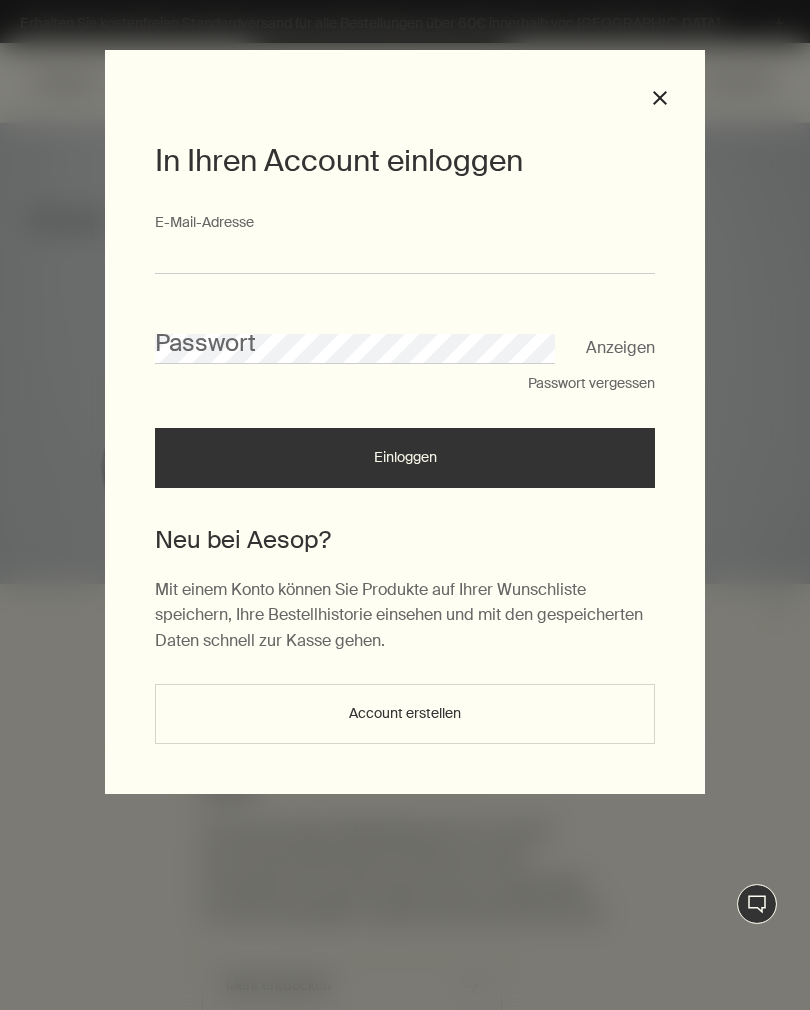 click on "E-Mail-Ad­res­se" at bounding box center (405, 255) 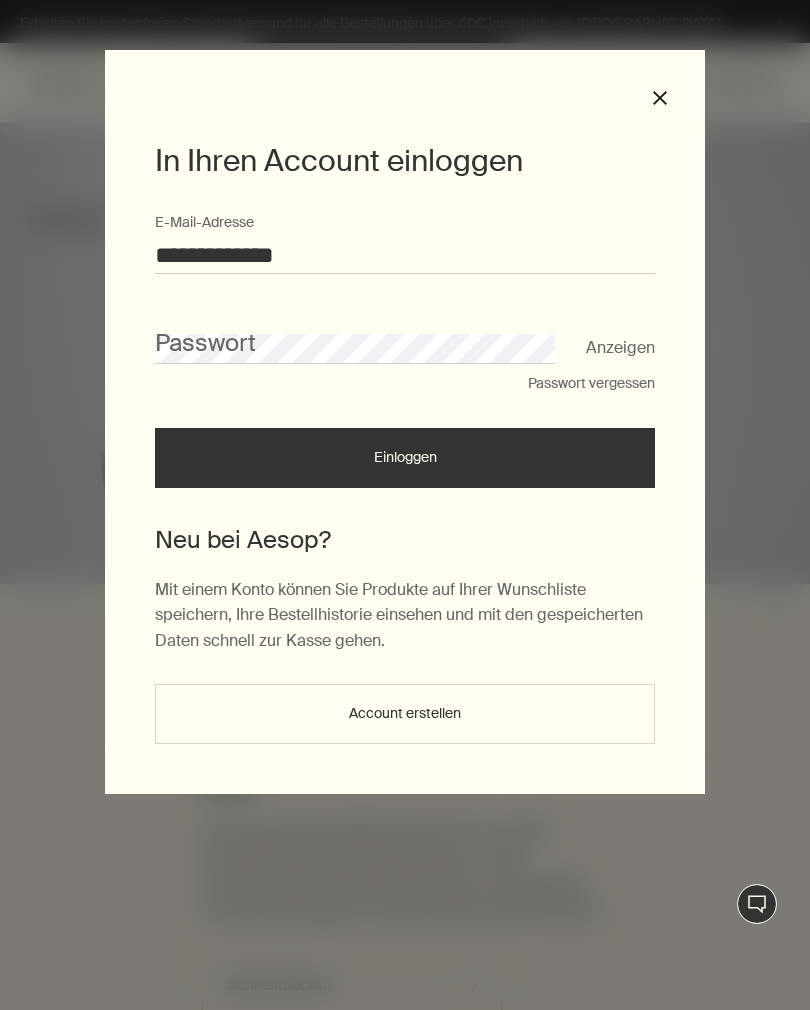 type on "**********" 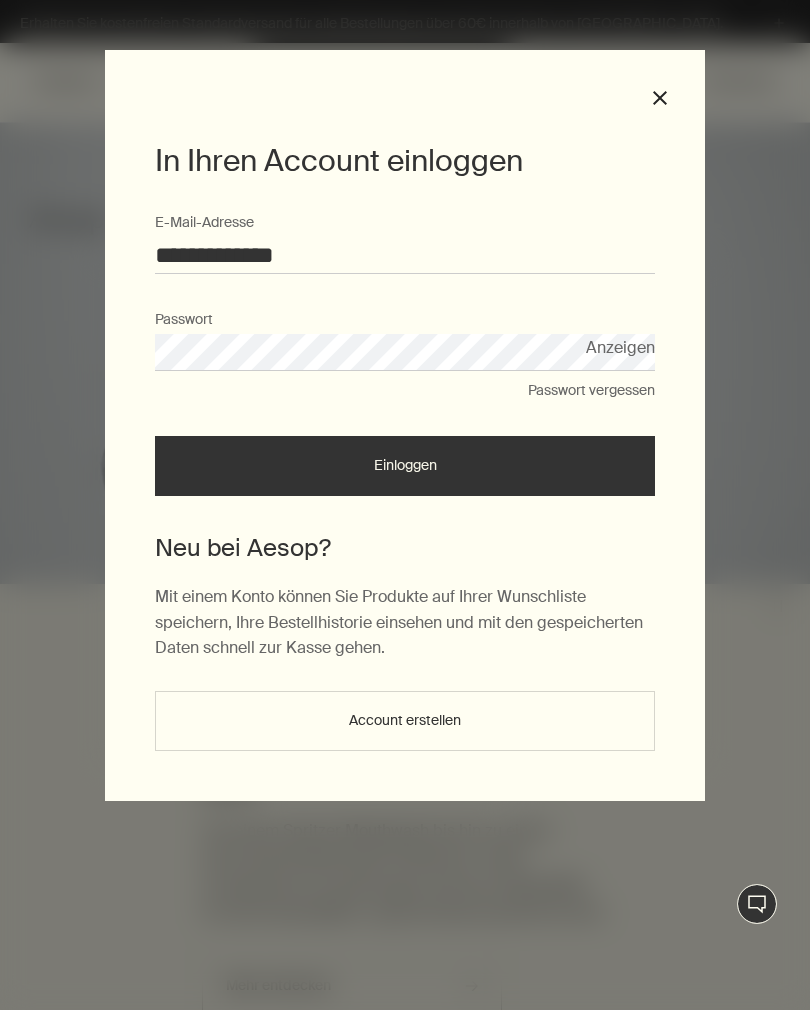 click on "Einloggen" at bounding box center (405, 466) 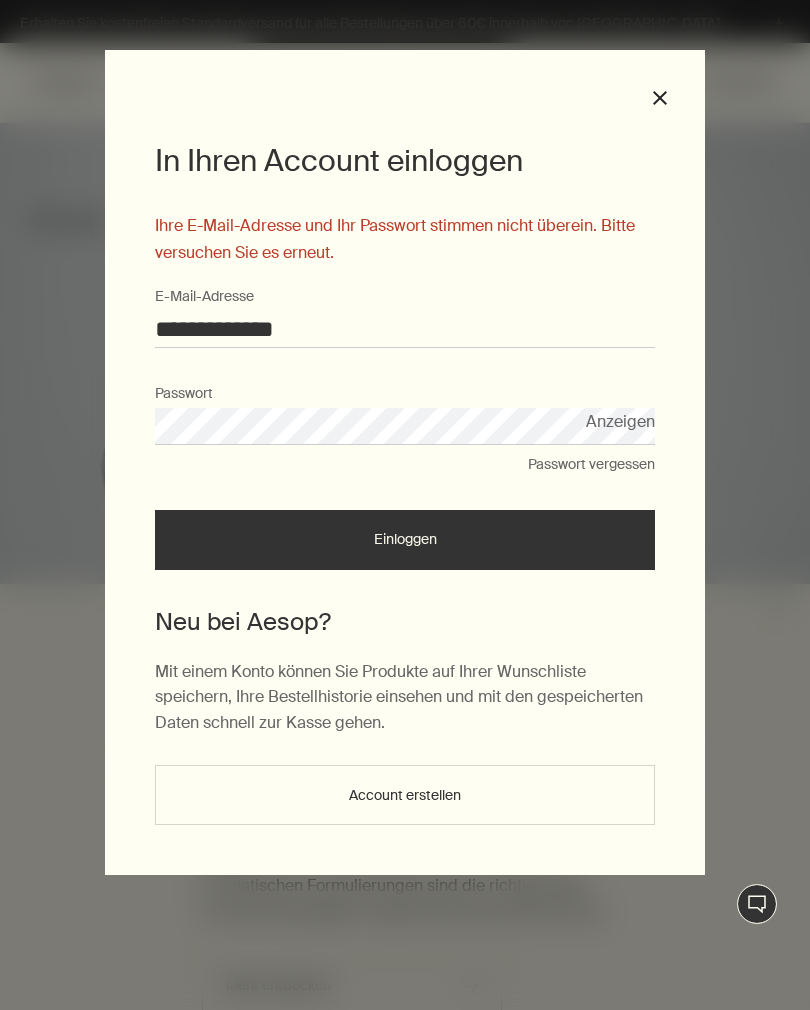click on "Passwort vergessen" at bounding box center [591, 465] 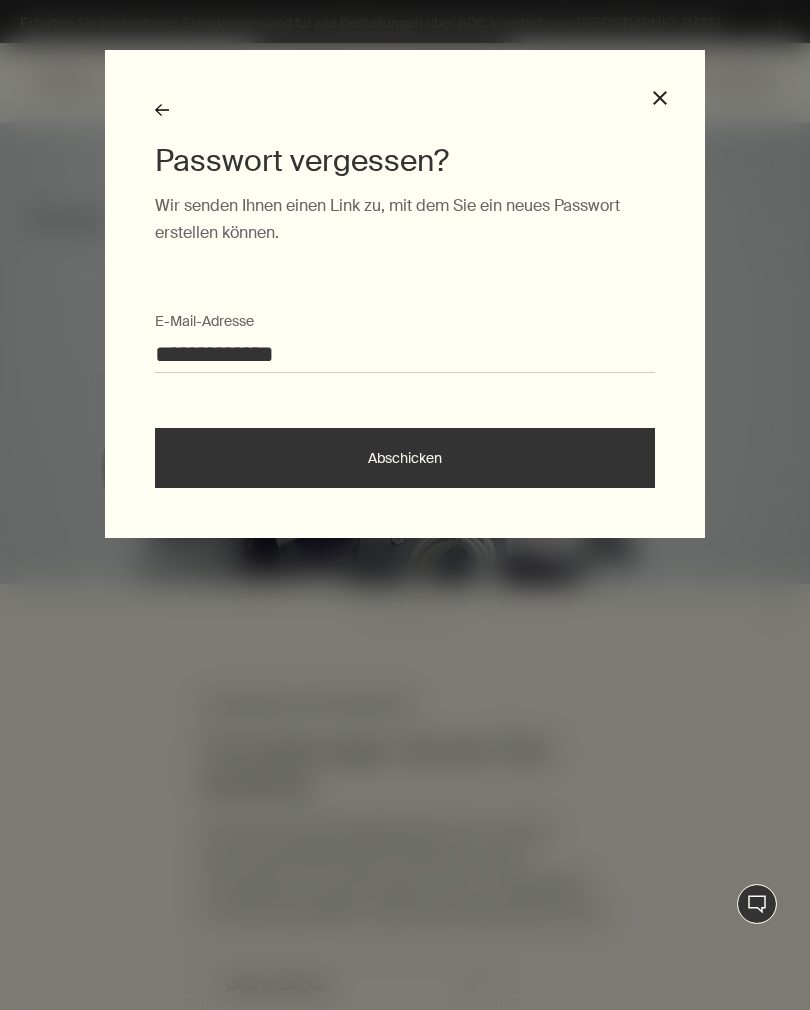 click on "Abschicken" at bounding box center [405, 458] 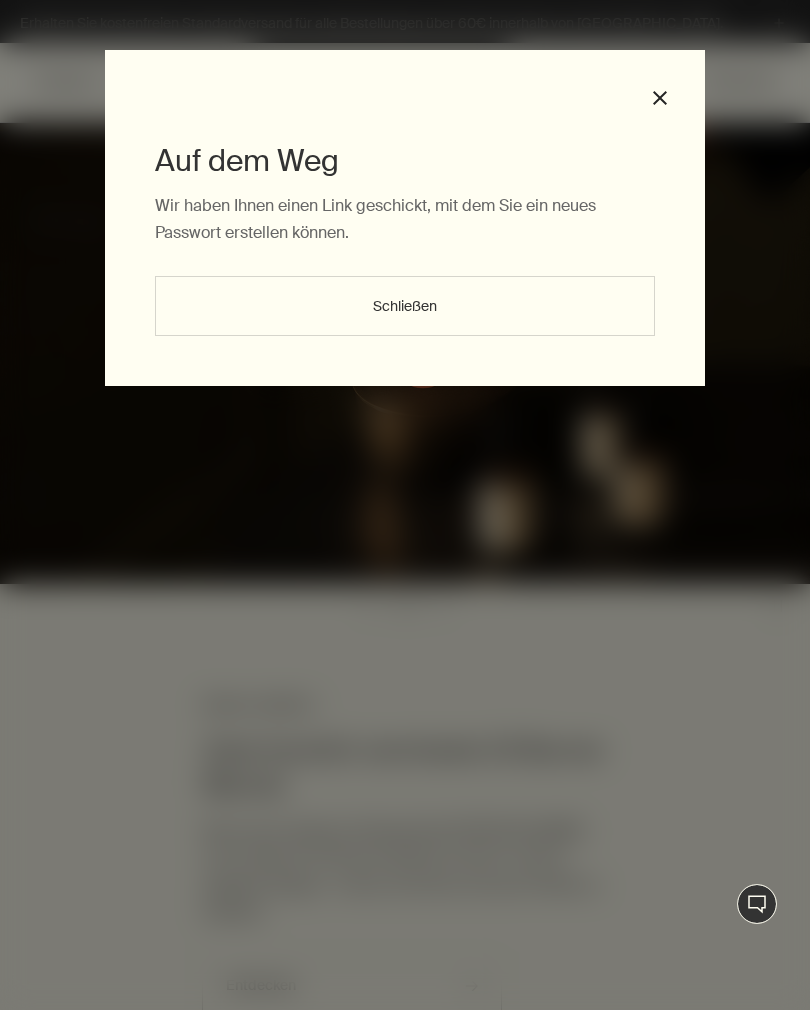 click on "Schließen" at bounding box center [405, 306] 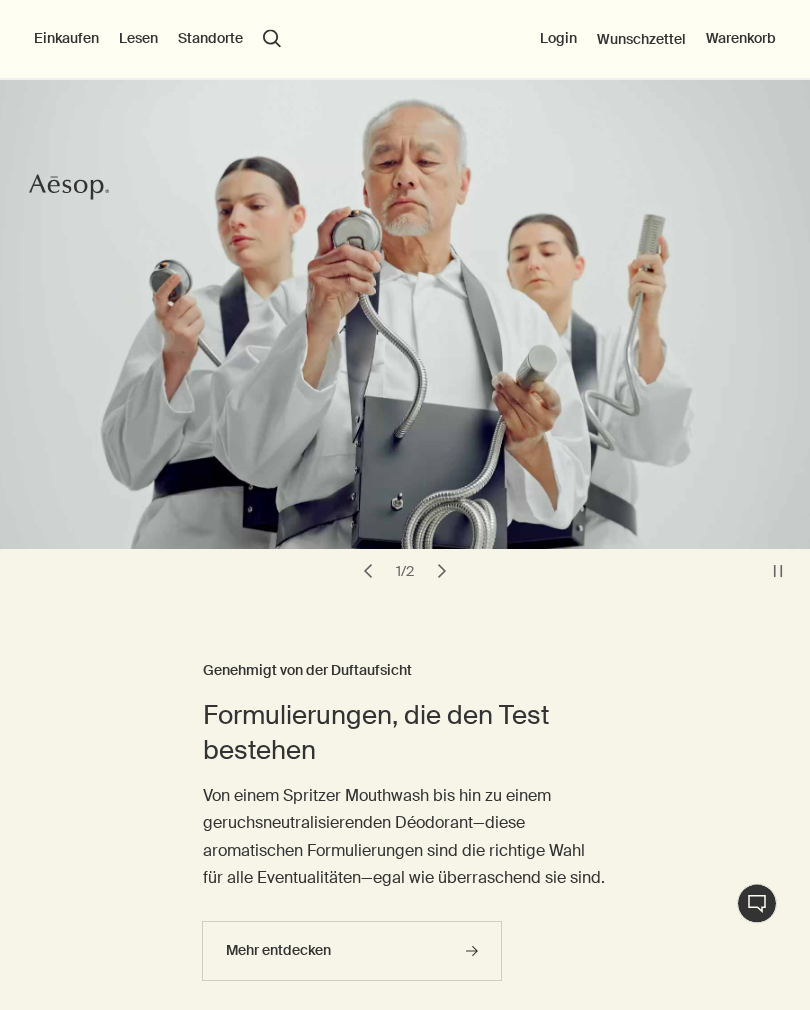 scroll, scrollTop: 0, scrollLeft: 0, axis: both 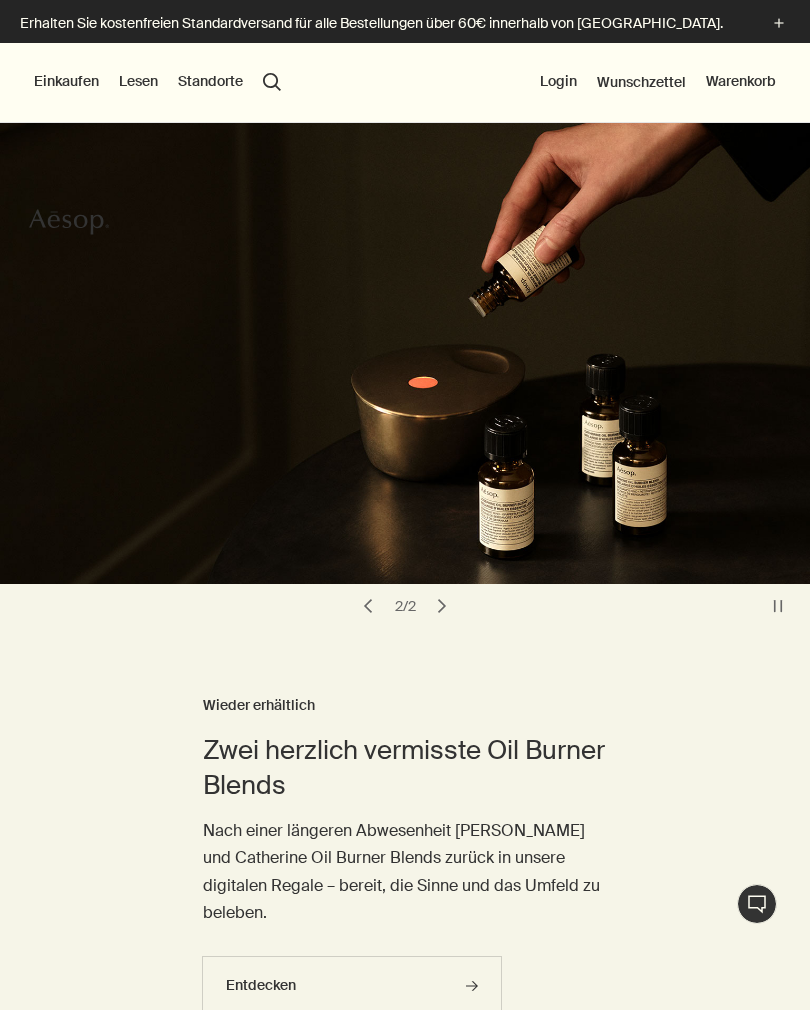 click on "Login" at bounding box center (558, 82) 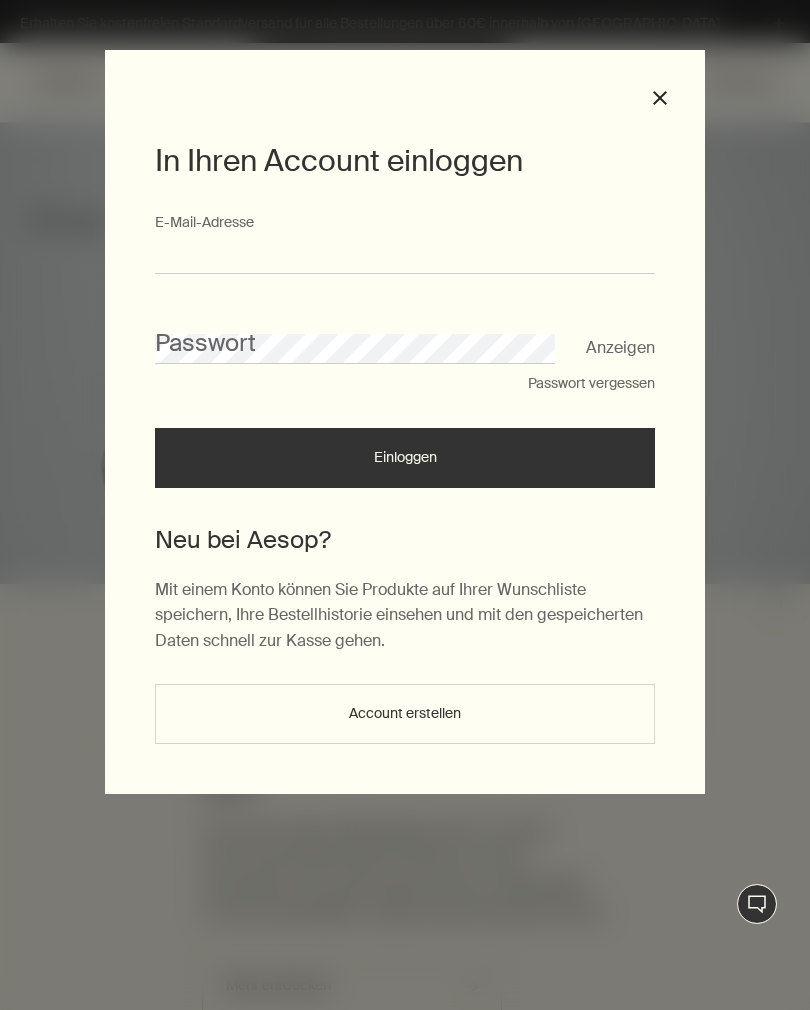 click on "E-Mail-Ad­res­se" at bounding box center [405, 255] 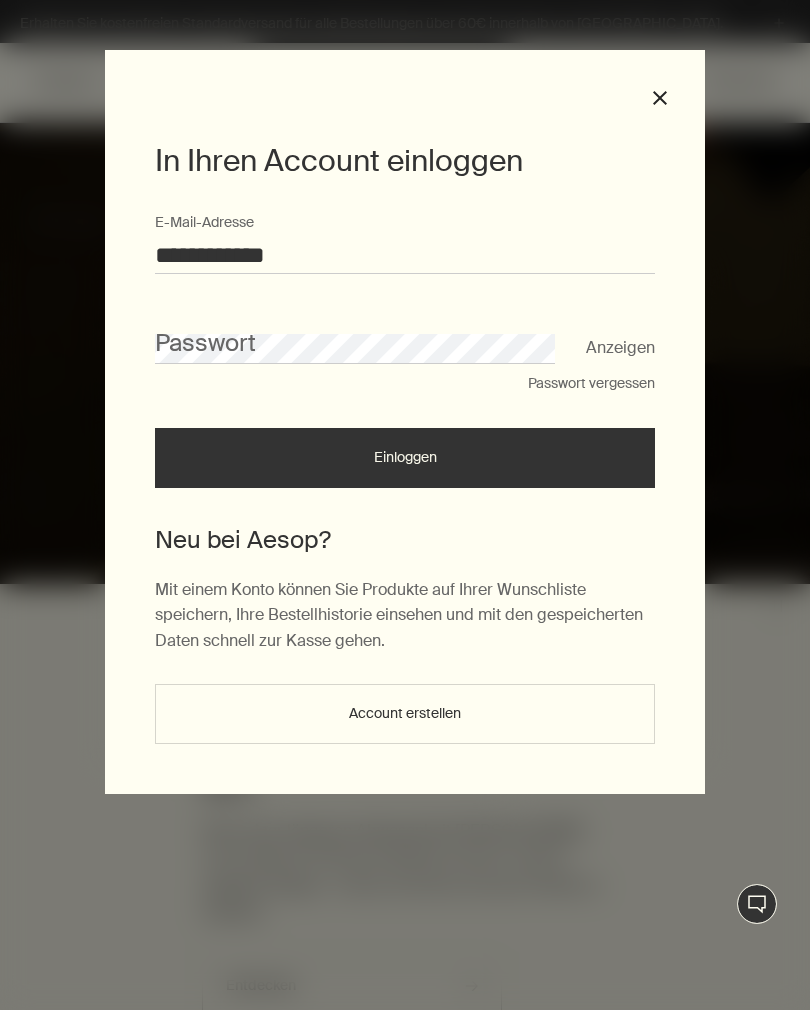 type on "**********" 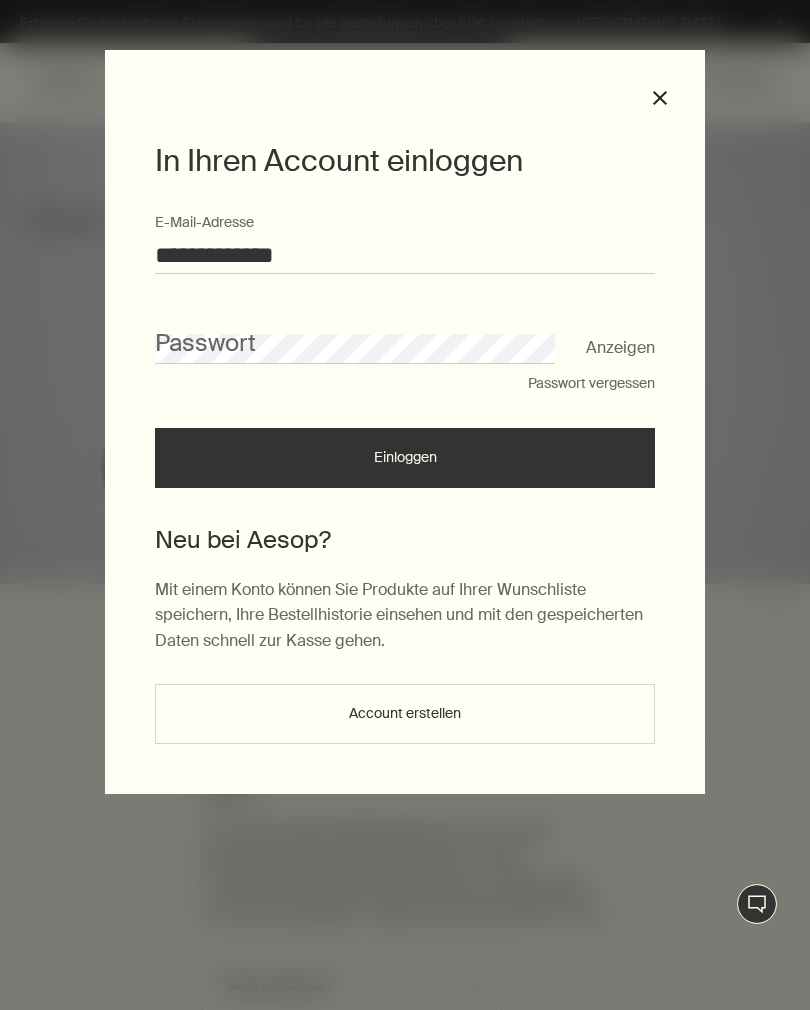 click on "Passwort vergessen" at bounding box center [591, 384] 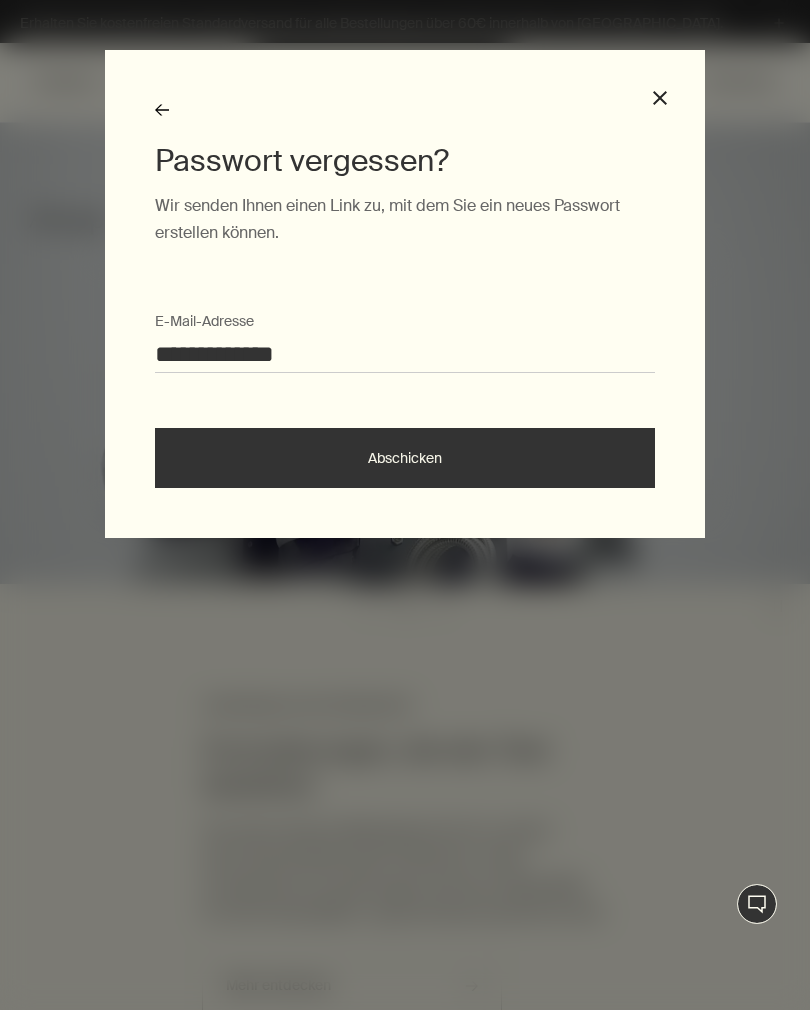 click on "Abschicken" at bounding box center [405, 458] 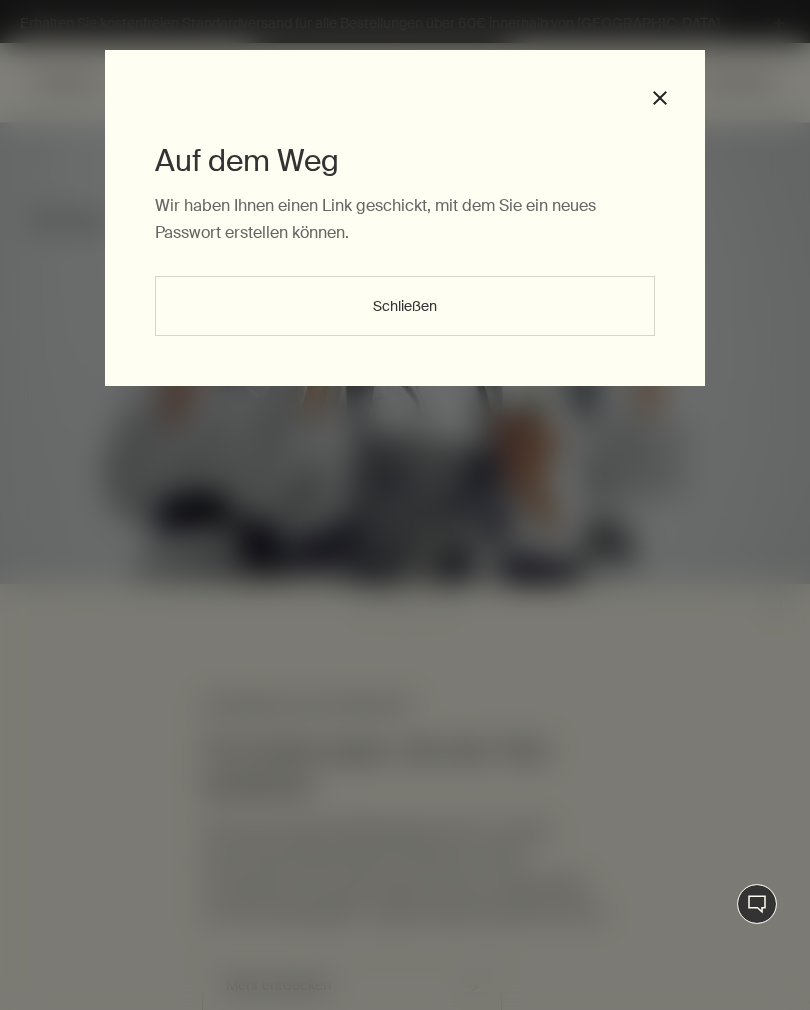 click on "Schließen" at bounding box center (405, 306) 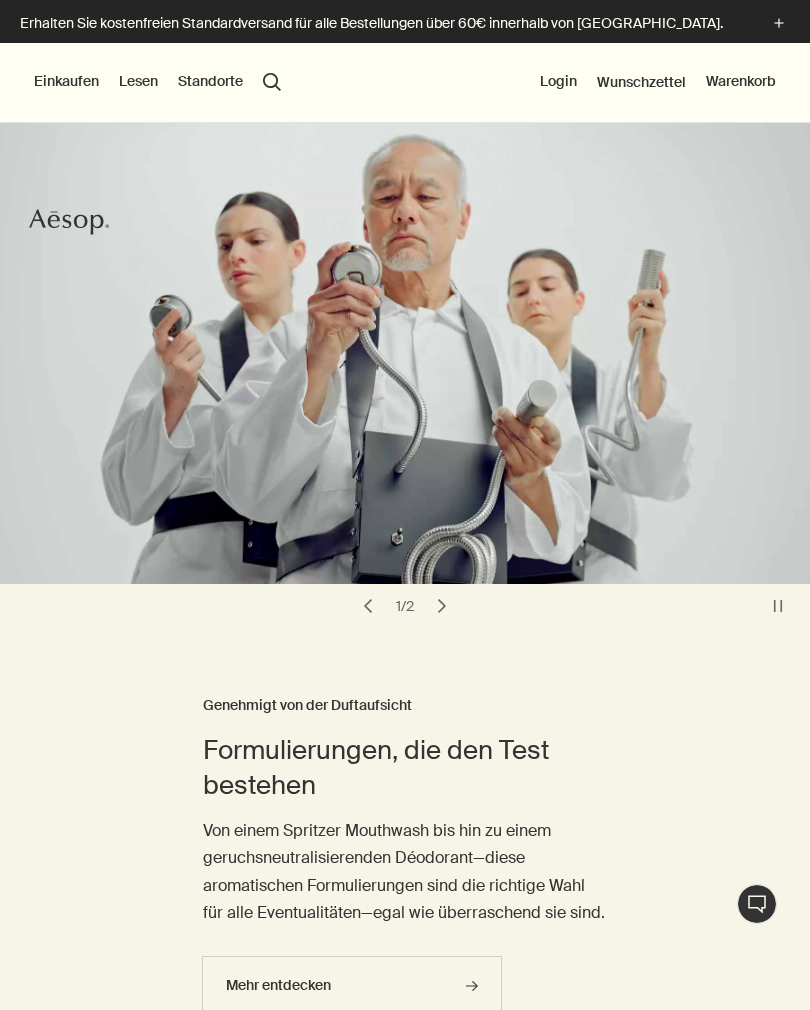 click on "Einkaufen" at bounding box center [66, 82] 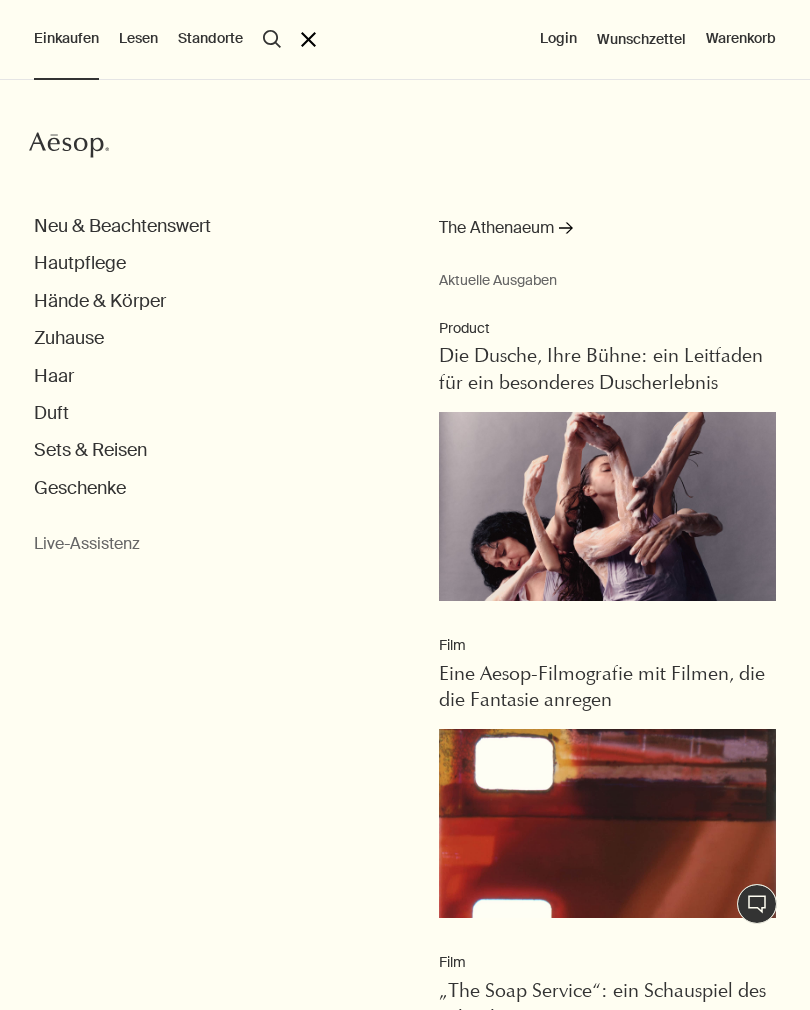 click on "Hände & Körper" at bounding box center (100, 301) 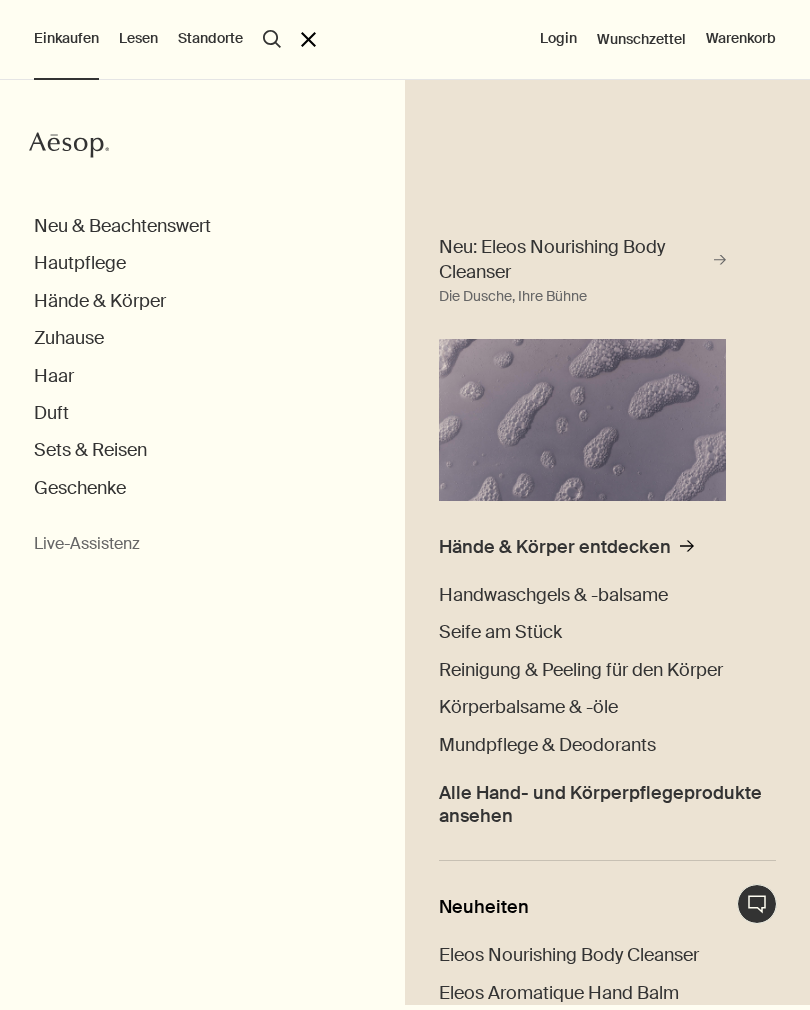 click on "Handwaschgels & -balsame" at bounding box center (553, 595) 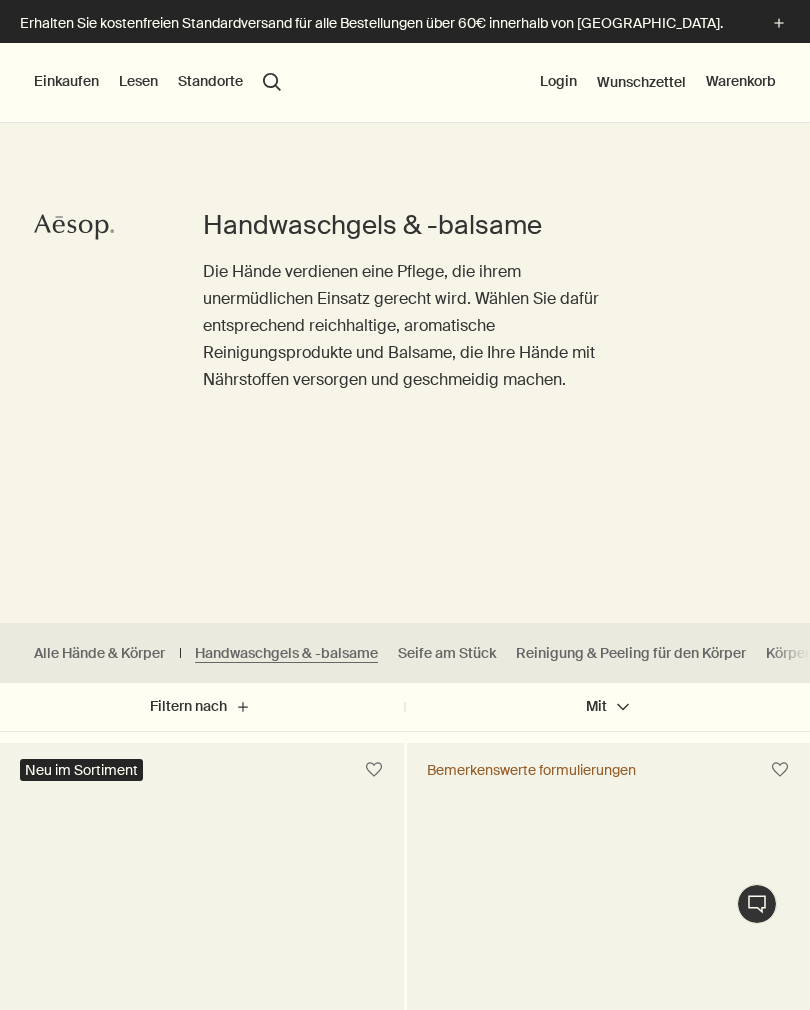 scroll, scrollTop: 0, scrollLeft: 0, axis: both 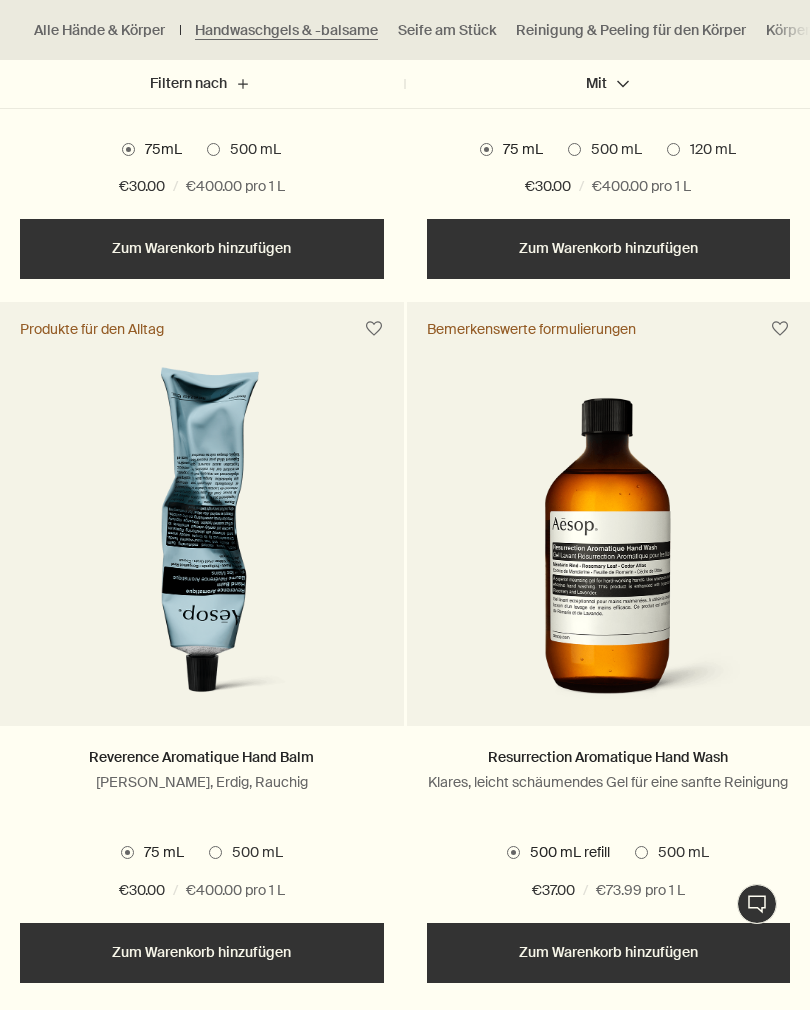 click at bounding box center (641, 852) 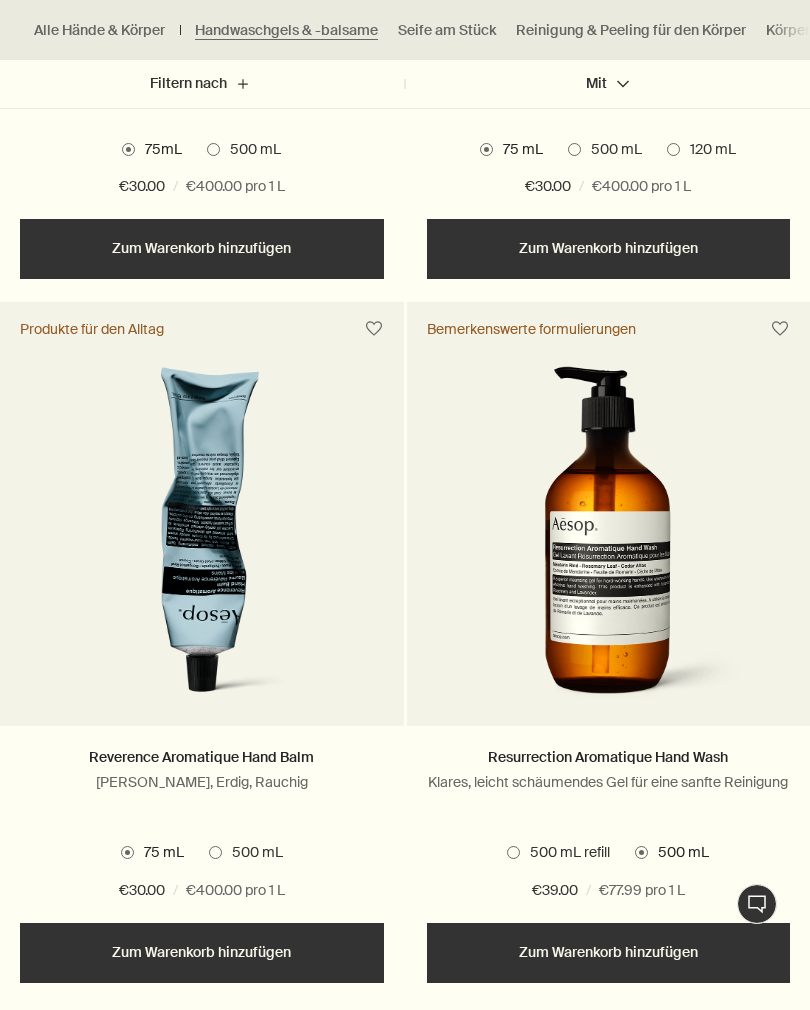 click on "500 mL refill" at bounding box center (565, 853) 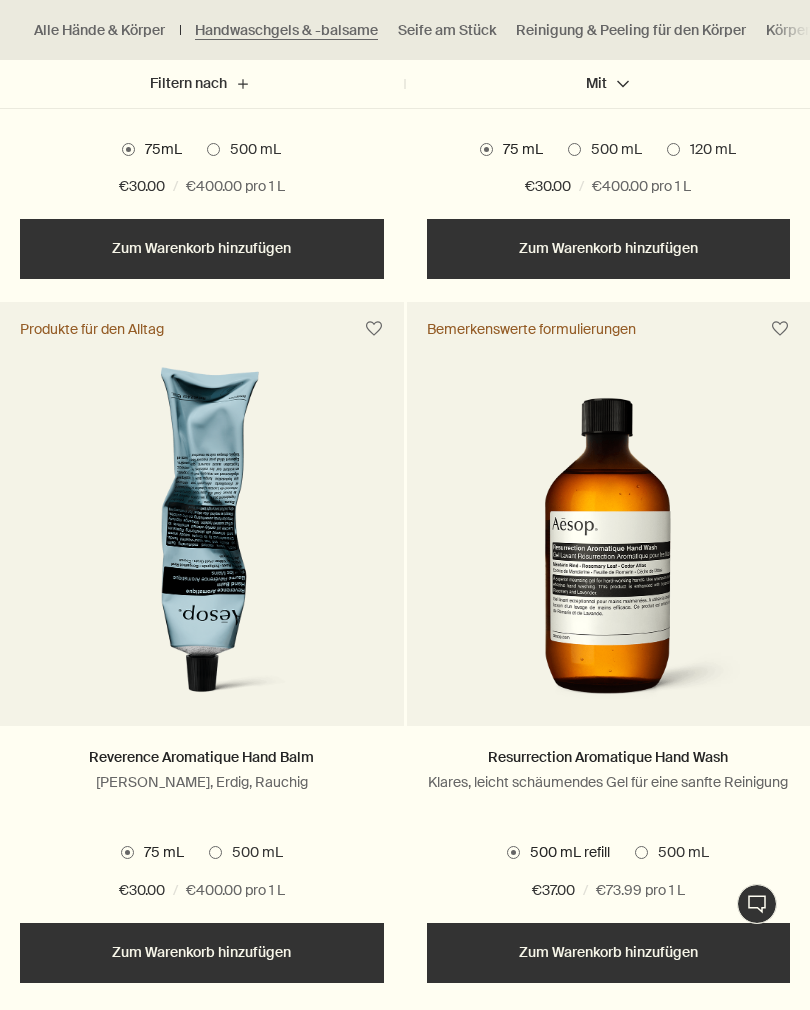 click on "500 mL" at bounding box center (678, 853) 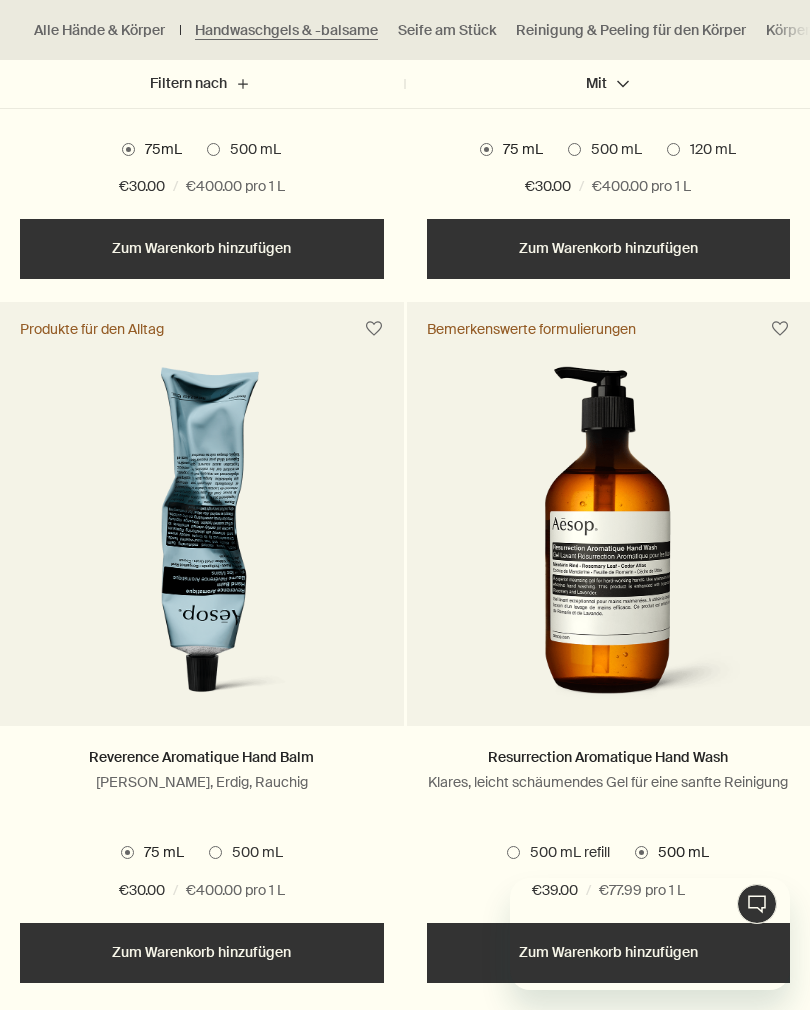 scroll, scrollTop: 0, scrollLeft: 0, axis: both 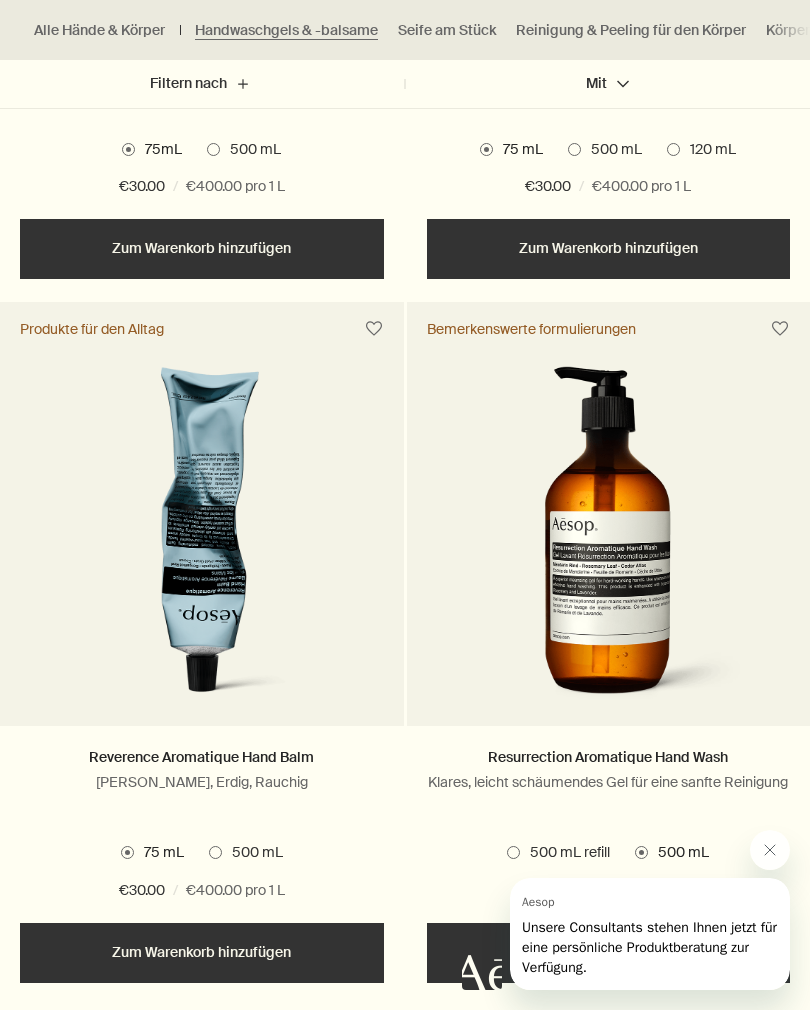 click 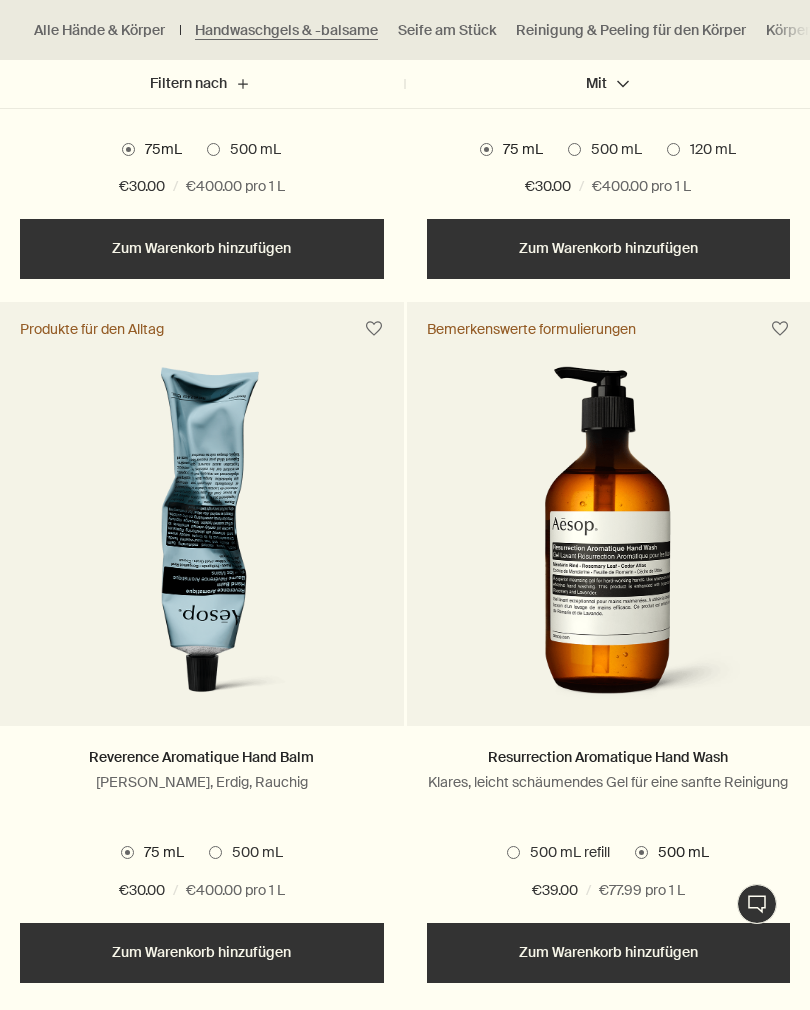 click on "Hinzufügen Zum Warenkorb hinzufügen" at bounding box center (609, 953) 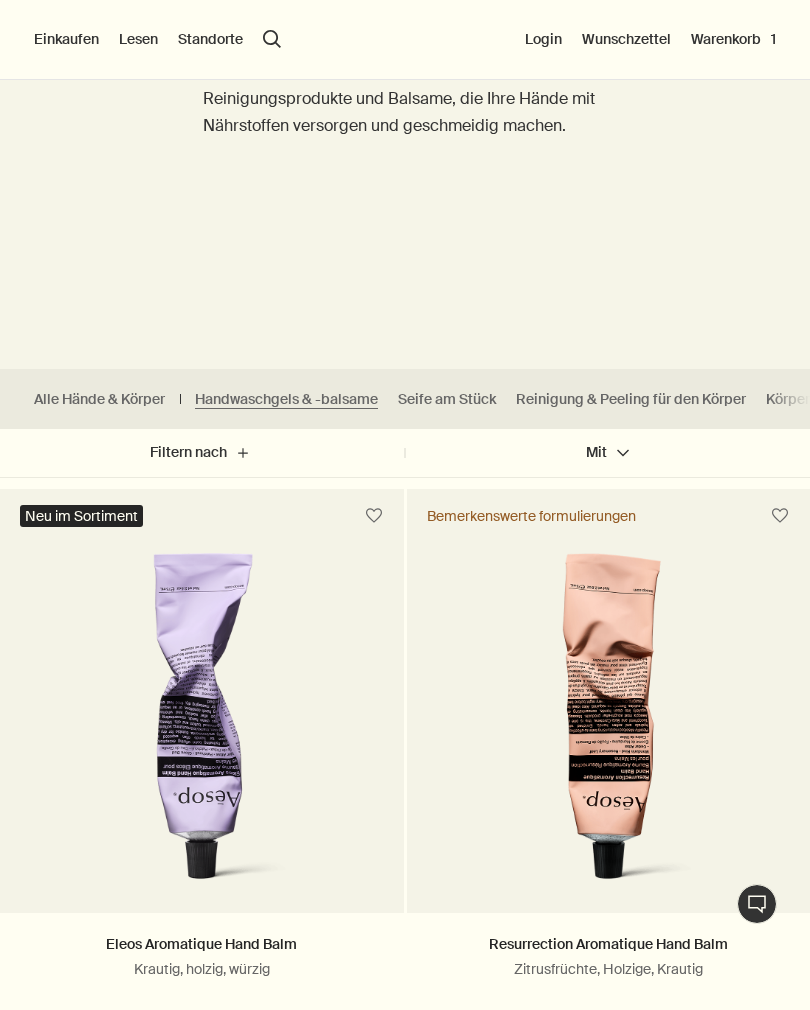 scroll, scrollTop: 247, scrollLeft: 0, axis: vertical 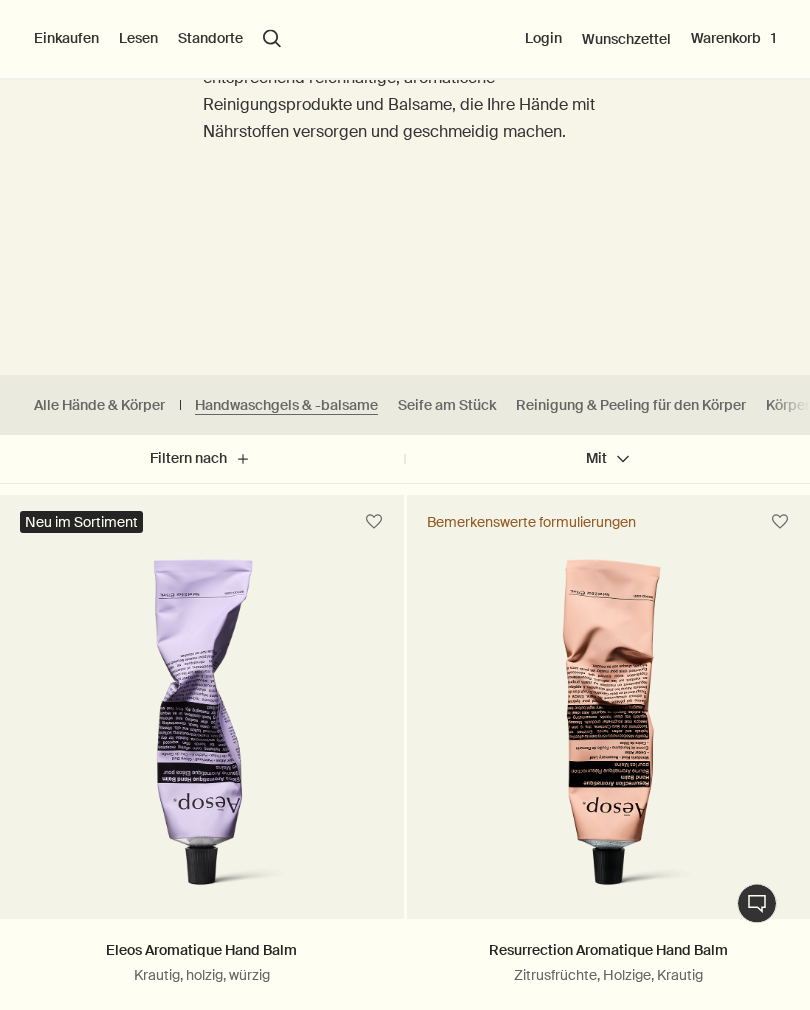 click on "Warenkorb 1" at bounding box center (733, 39) 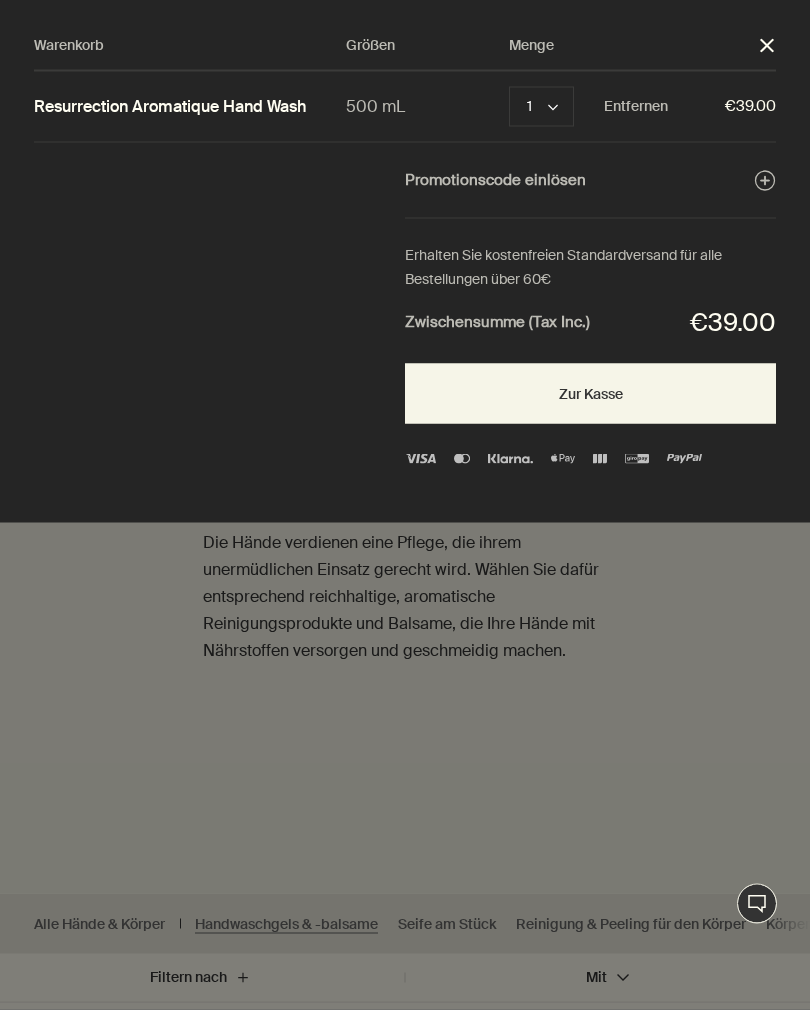 scroll, scrollTop: 0, scrollLeft: 0, axis: both 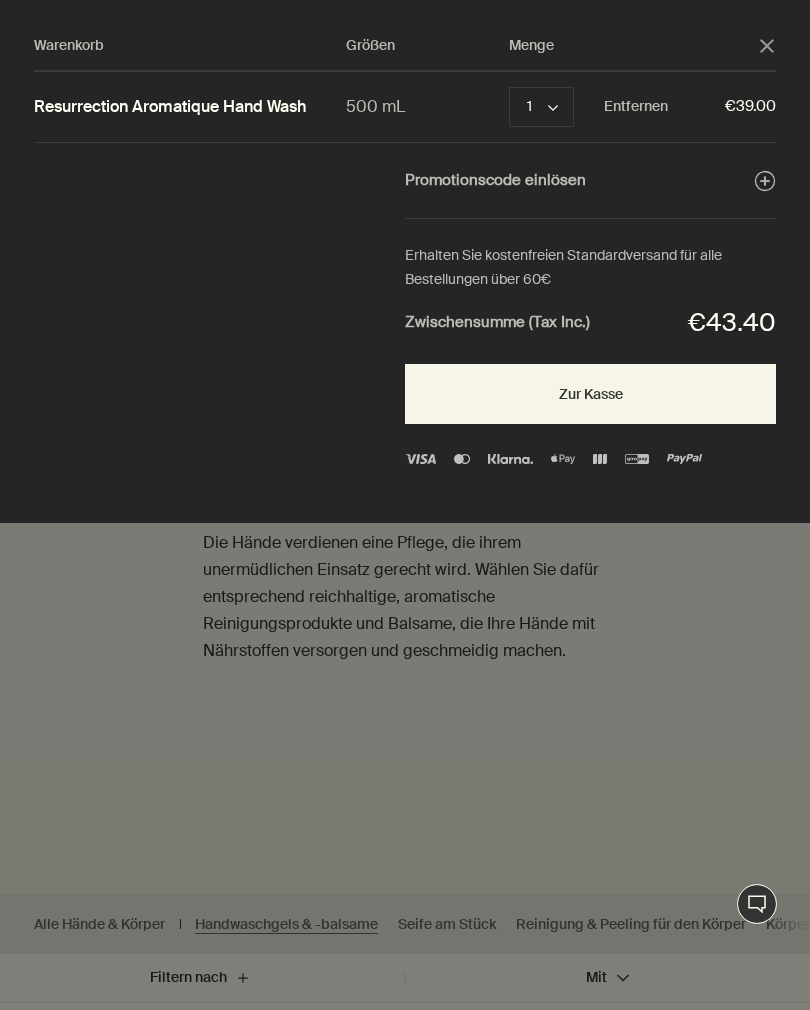 click on "chevron" 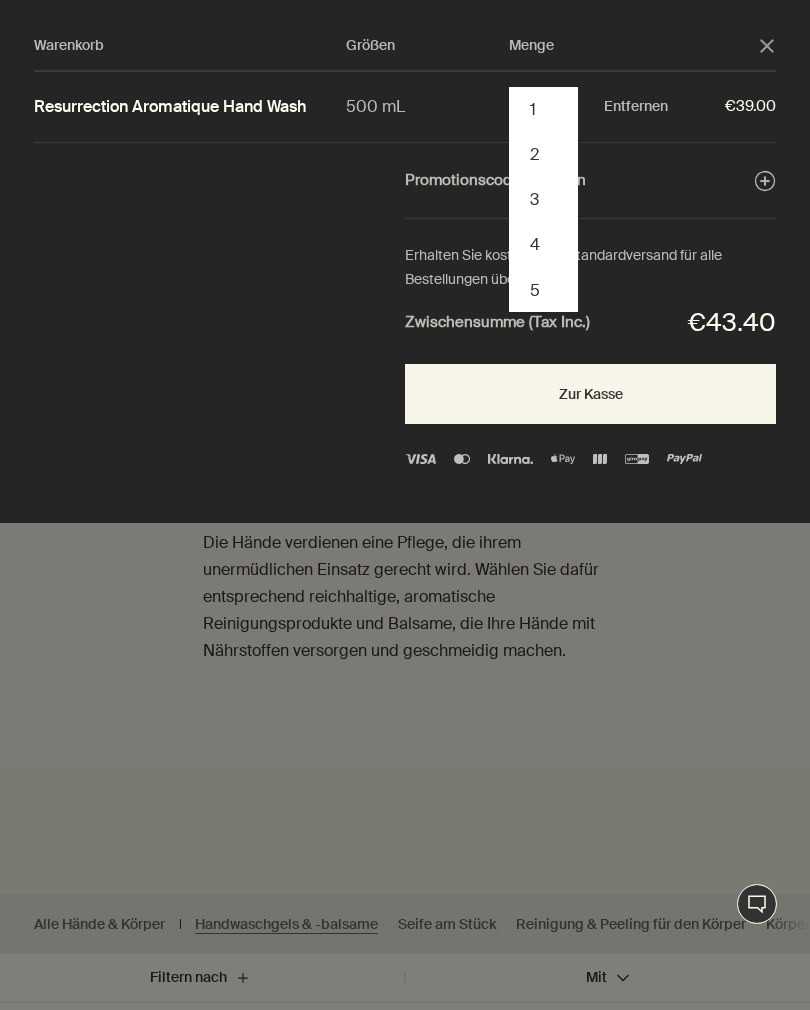 click on "2" at bounding box center (543, 154) 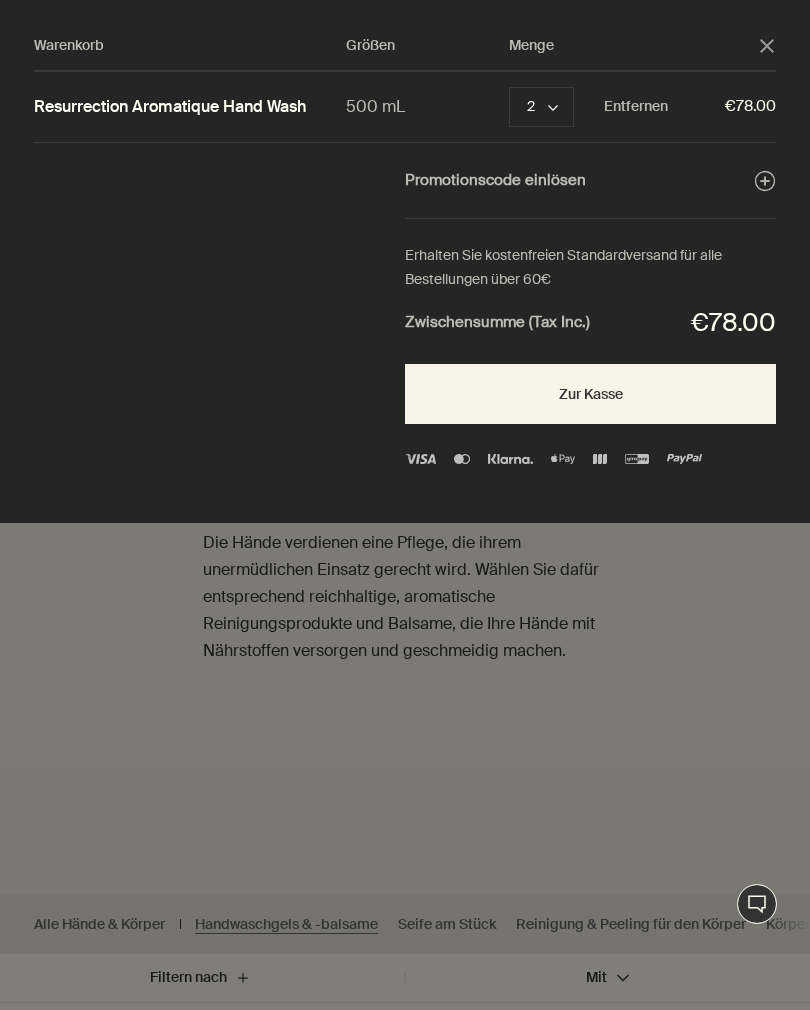 click on "Resurrection Aromatique Hand Wash" at bounding box center [170, 107] 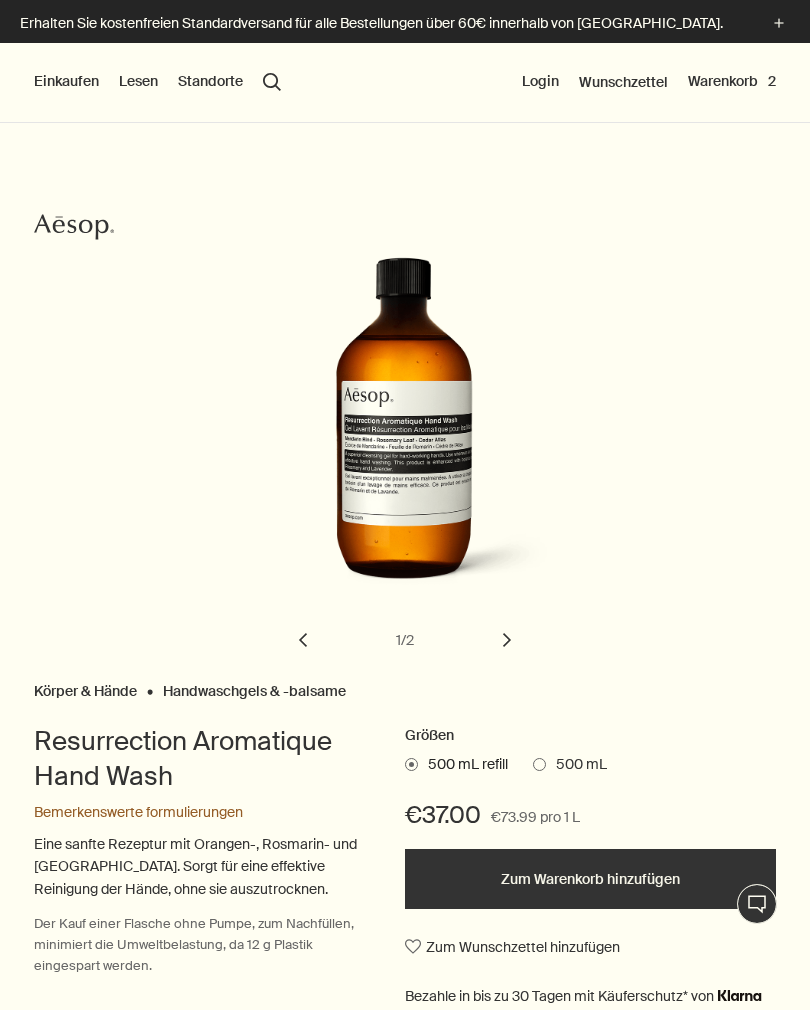 scroll, scrollTop: 0, scrollLeft: 0, axis: both 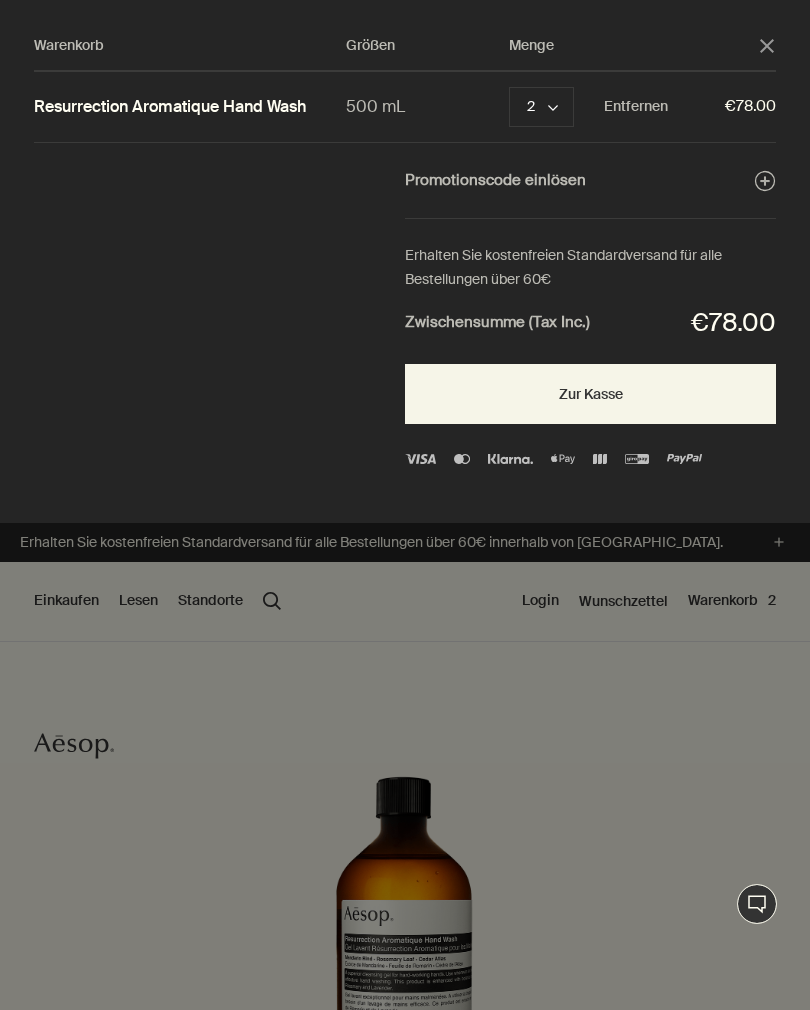 click on "Zur Kasse" at bounding box center (590, 394) 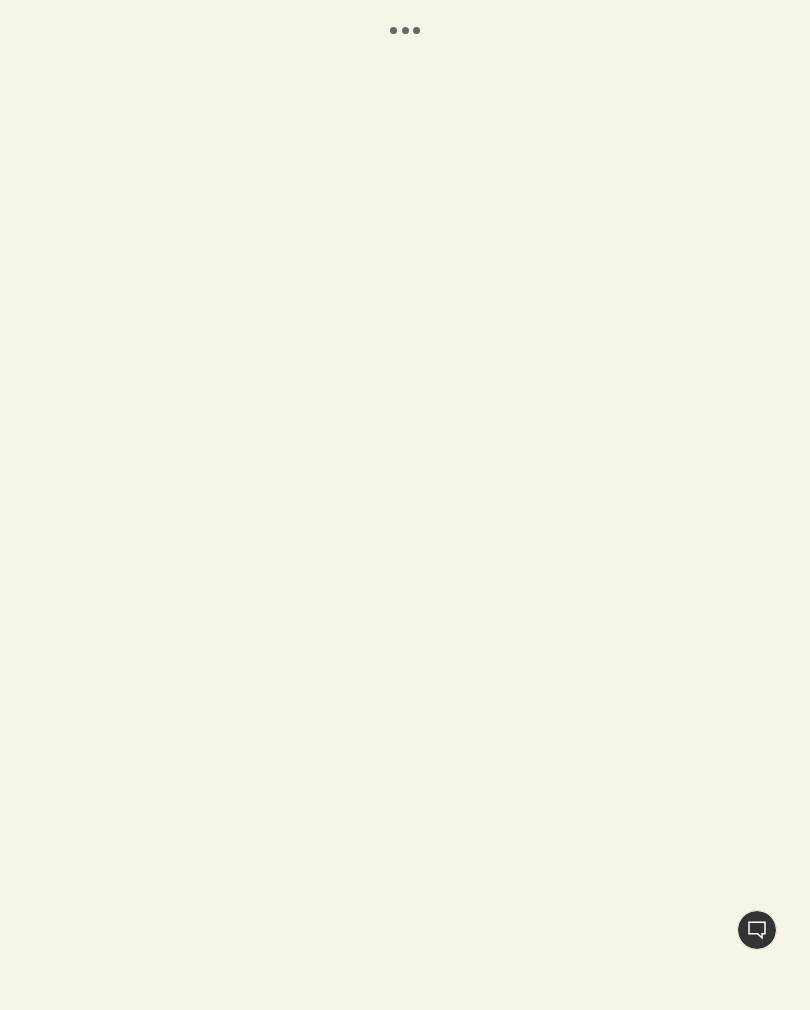 scroll, scrollTop: 0, scrollLeft: 0, axis: both 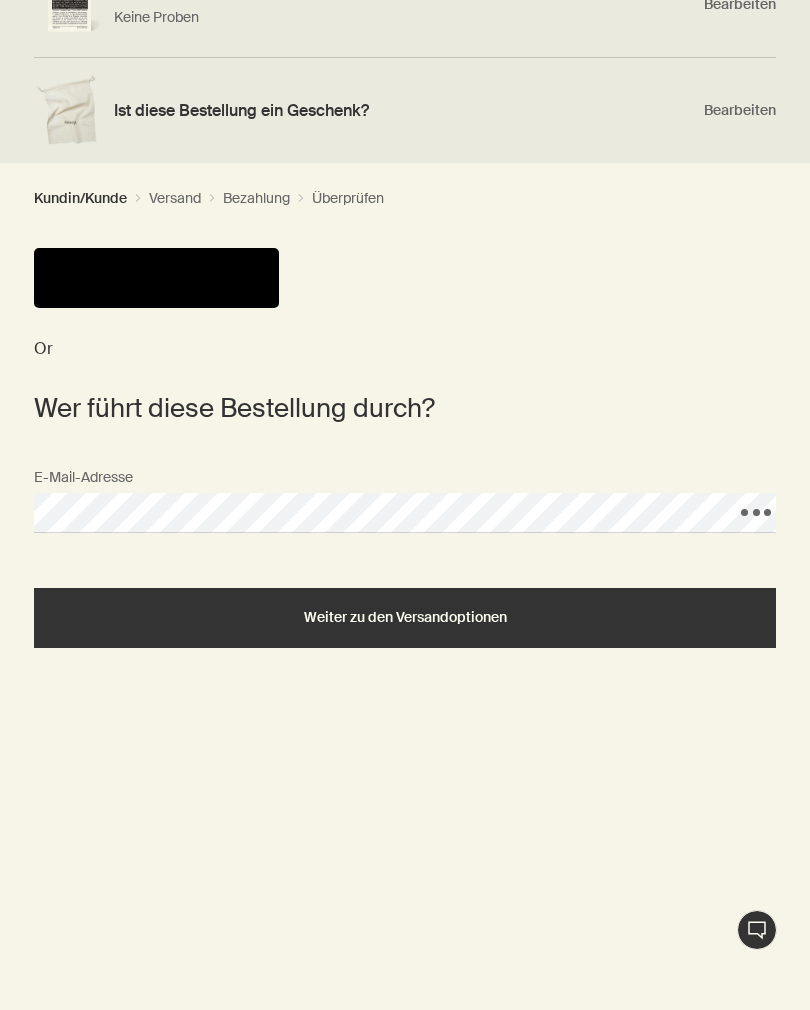 click on "Weiter zu den Versandoptionen" at bounding box center (405, 617) 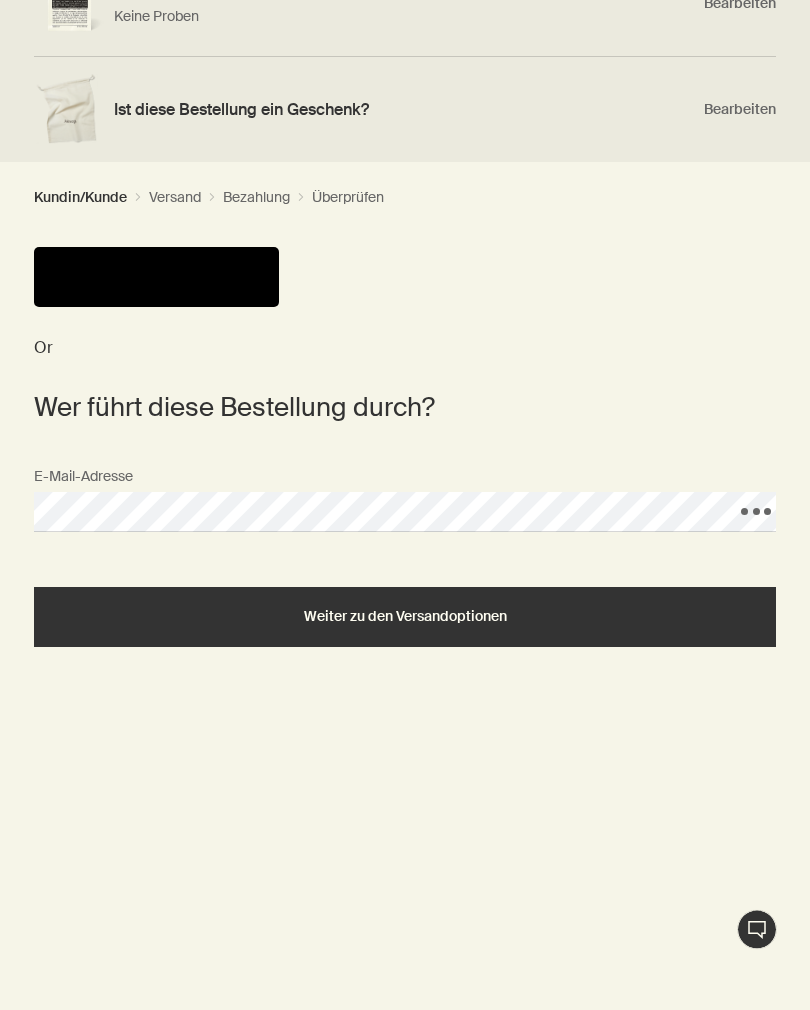 scroll, scrollTop: 459, scrollLeft: 0, axis: vertical 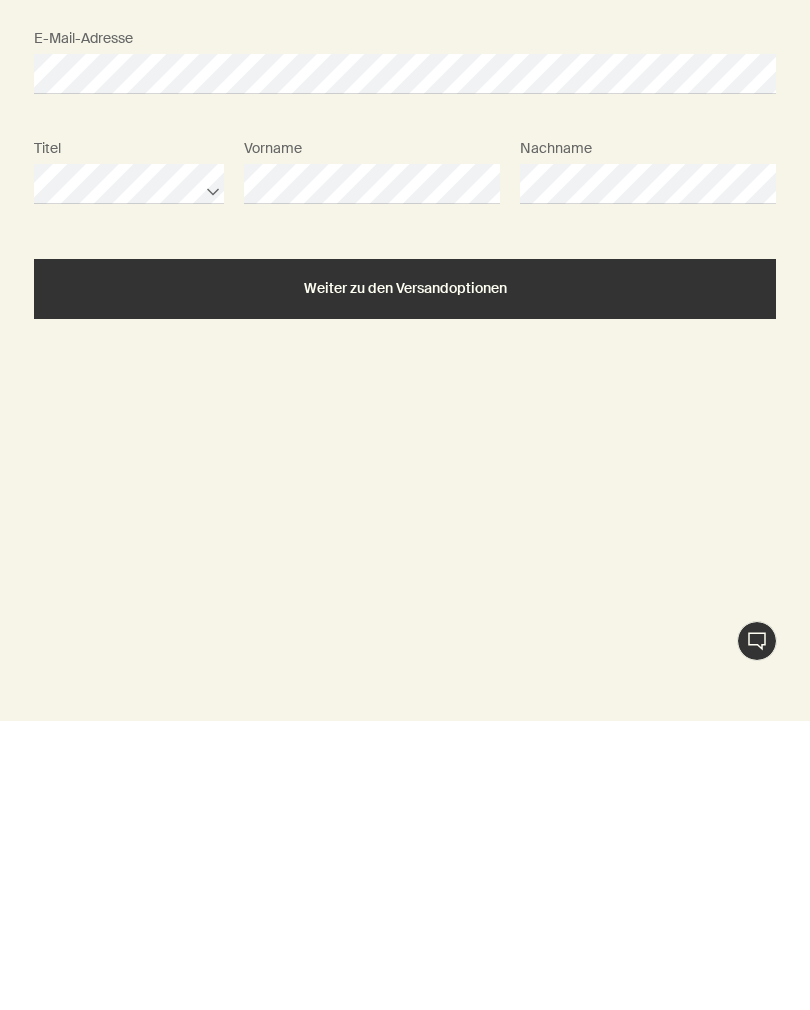 click on "Weiter zu den Versandoptionen" at bounding box center (405, 577) 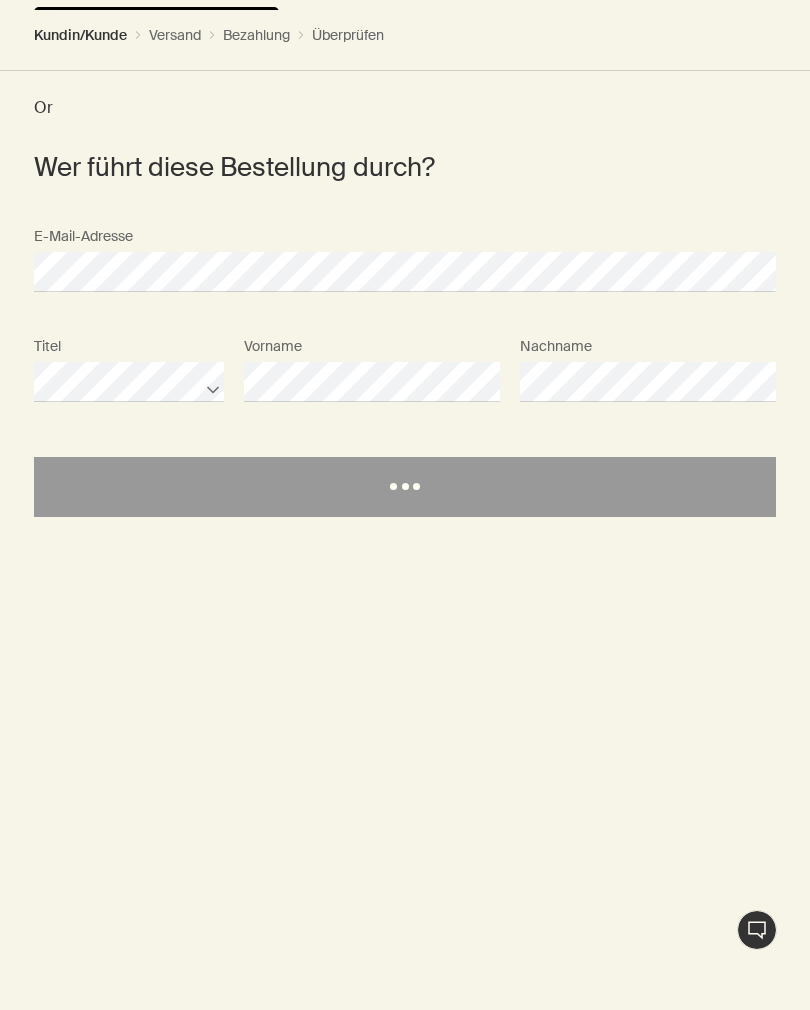 select on "DE" 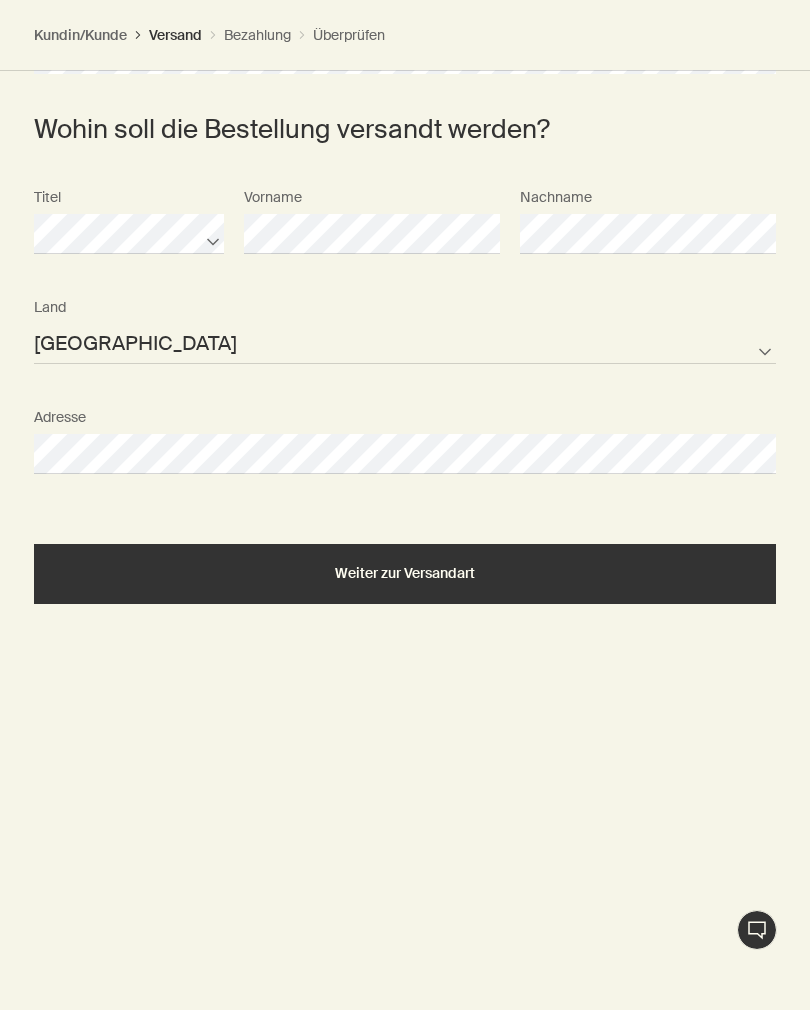 select on "DE" 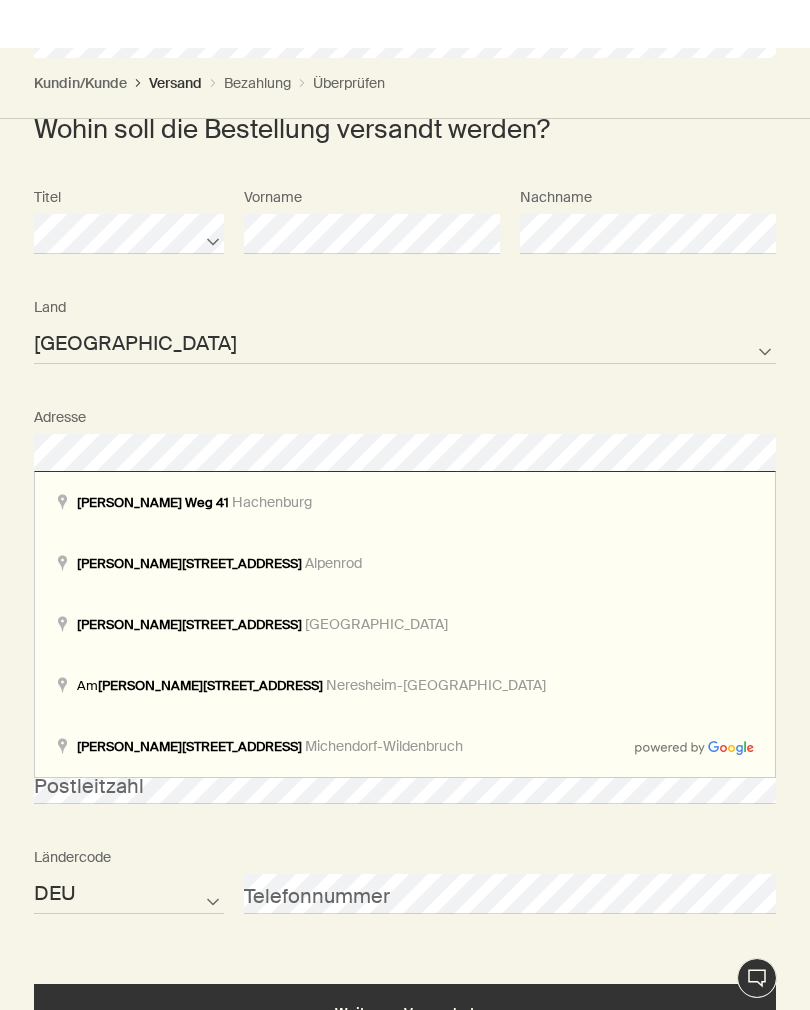 scroll, scrollTop: 816, scrollLeft: 0, axis: vertical 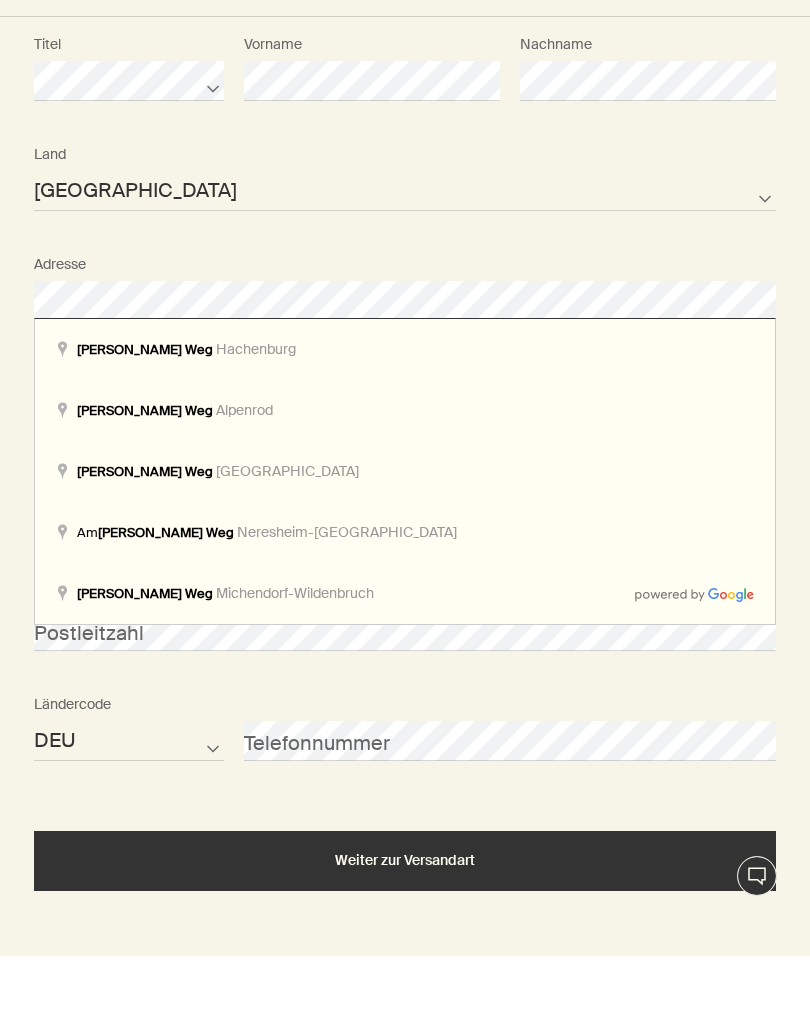 click on "Adresse" at bounding box center [405, 337] 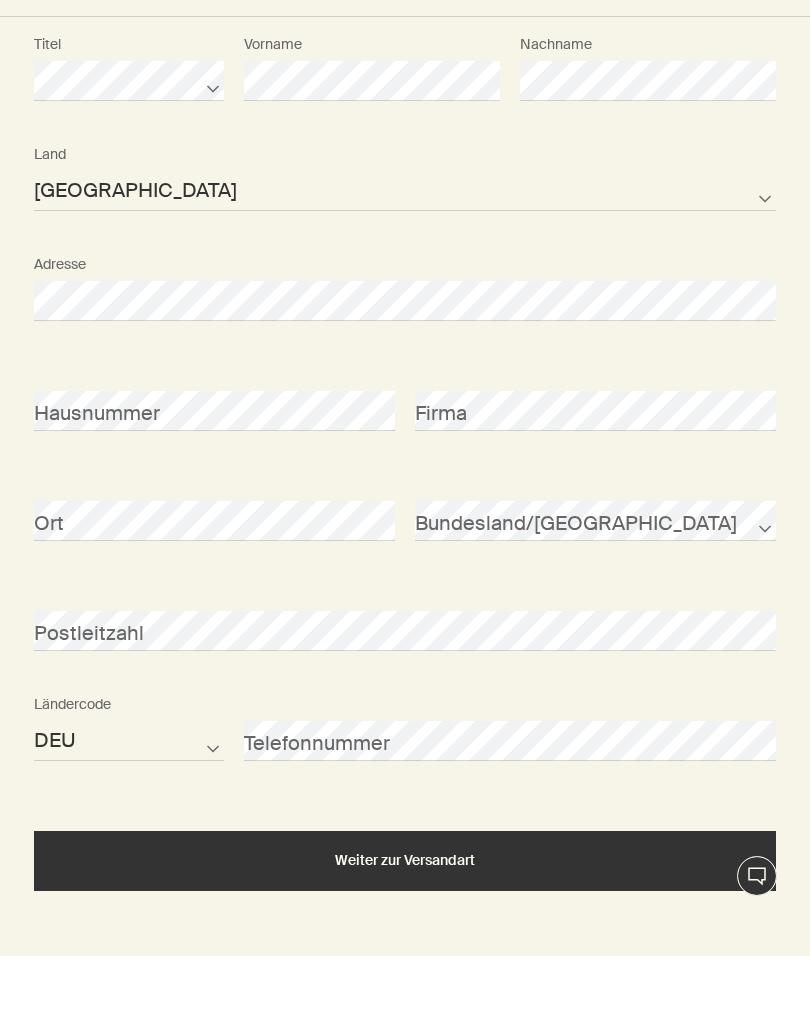 scroll, scrollTop: 785, scrollLeft: 0, axis: vertical 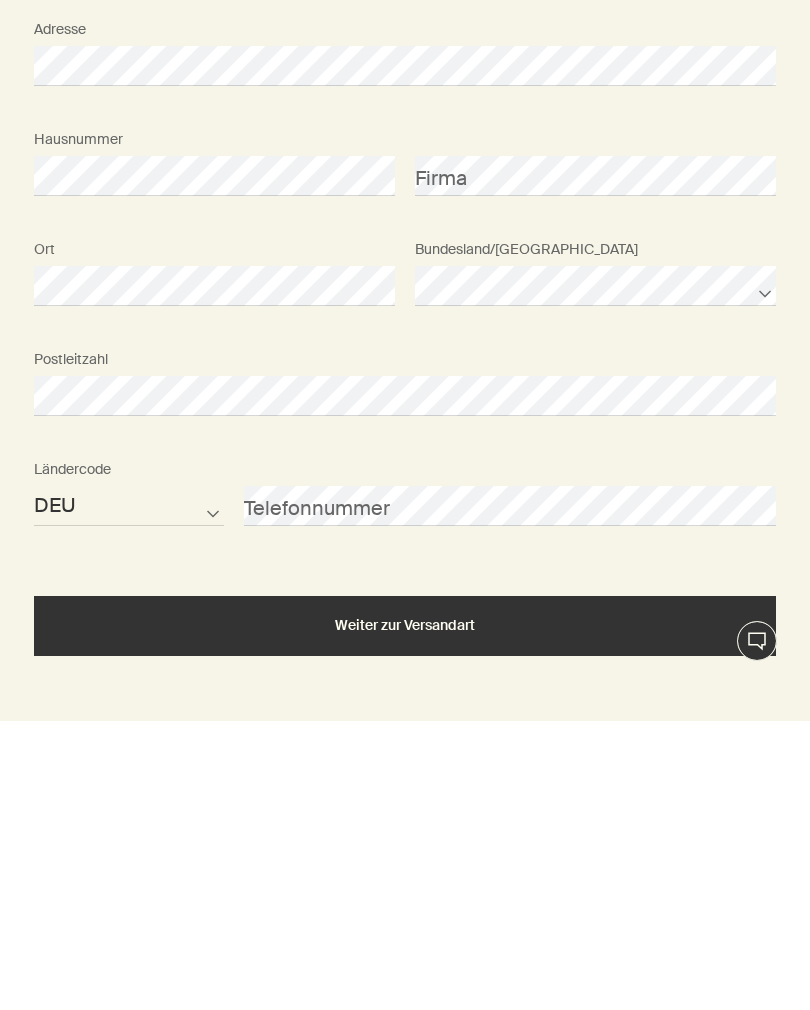 click on "Weiter zur Versandart" at bounding box center [405, 914] 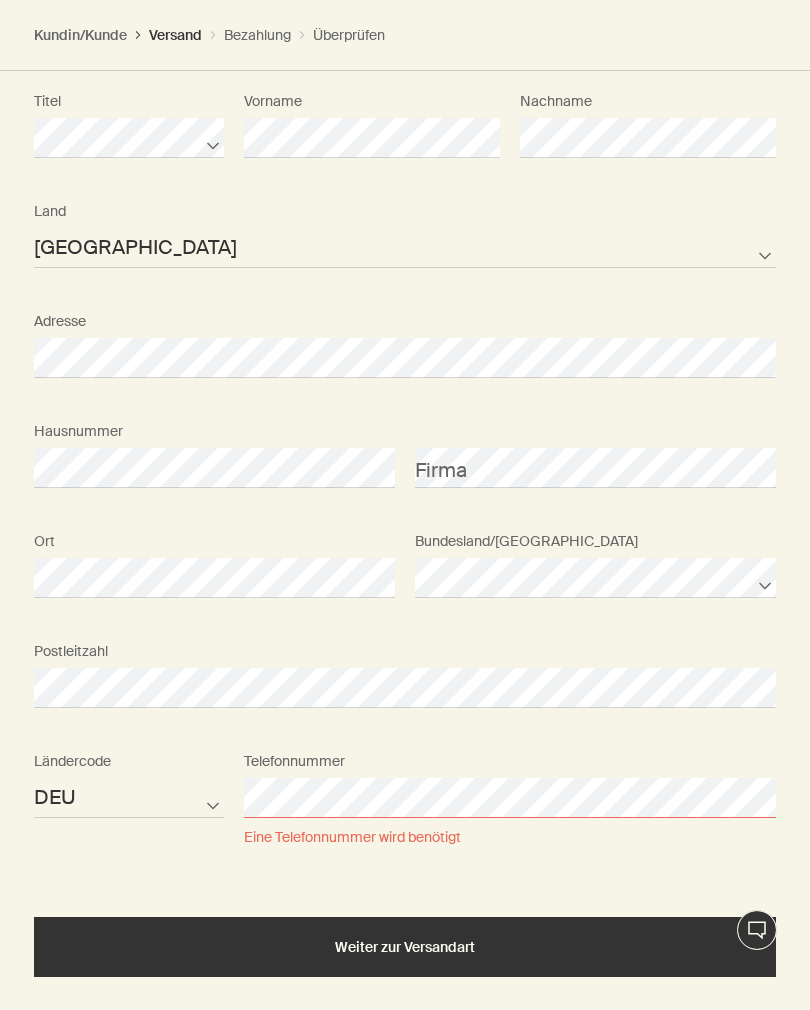 scroll, scrollTop: 816, scrollLeft: 0, axis: vertical 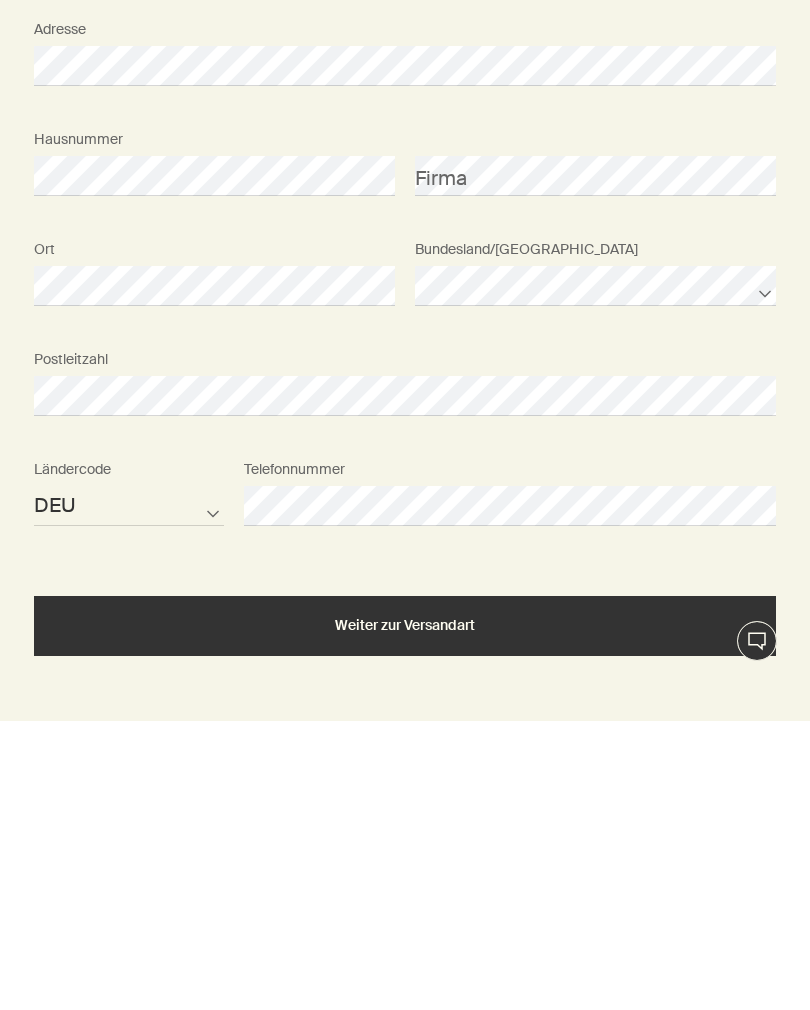 click on "Weiter zur Versandart" at bounding box center [405, 914] 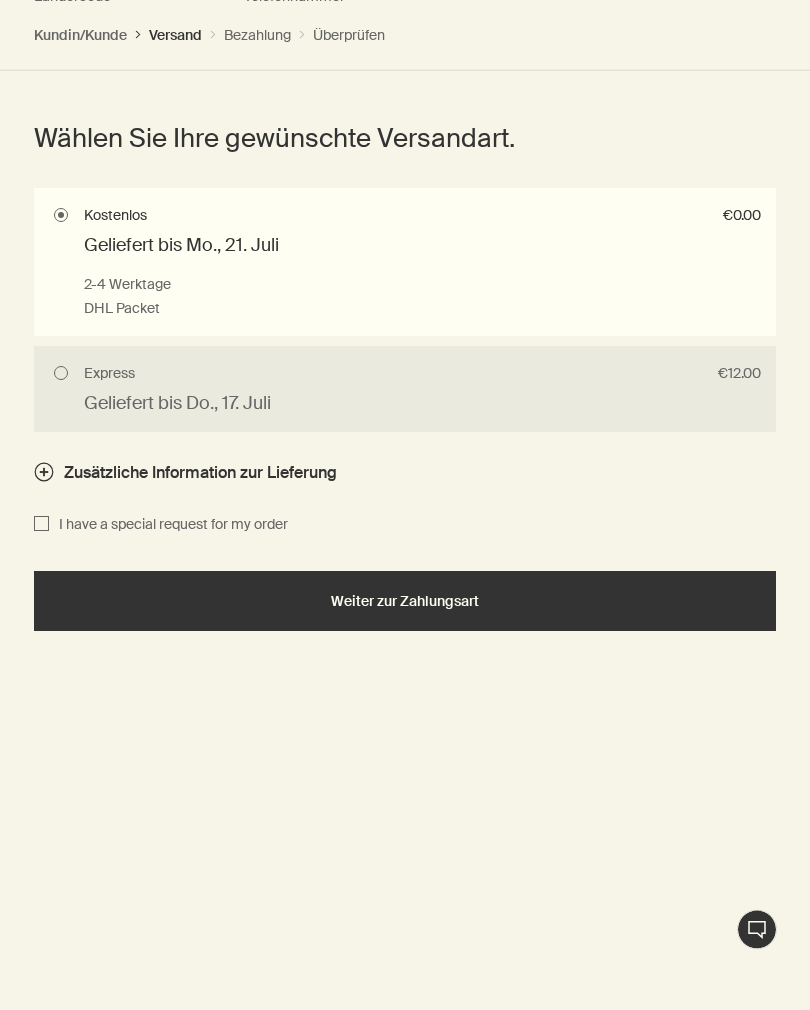 scroll, scrollTop: 1543, scrollLeft: 0, axis: vertical 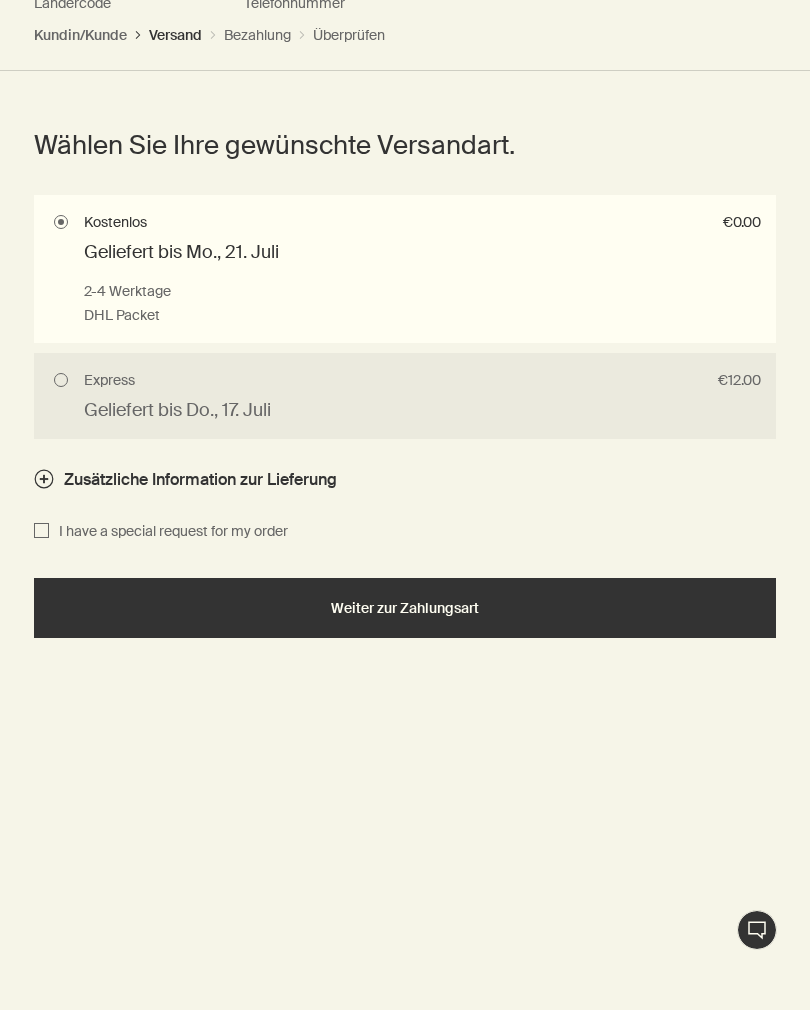 click on "Weiter zur Zahlungsart" at bounding box center (405, 608) 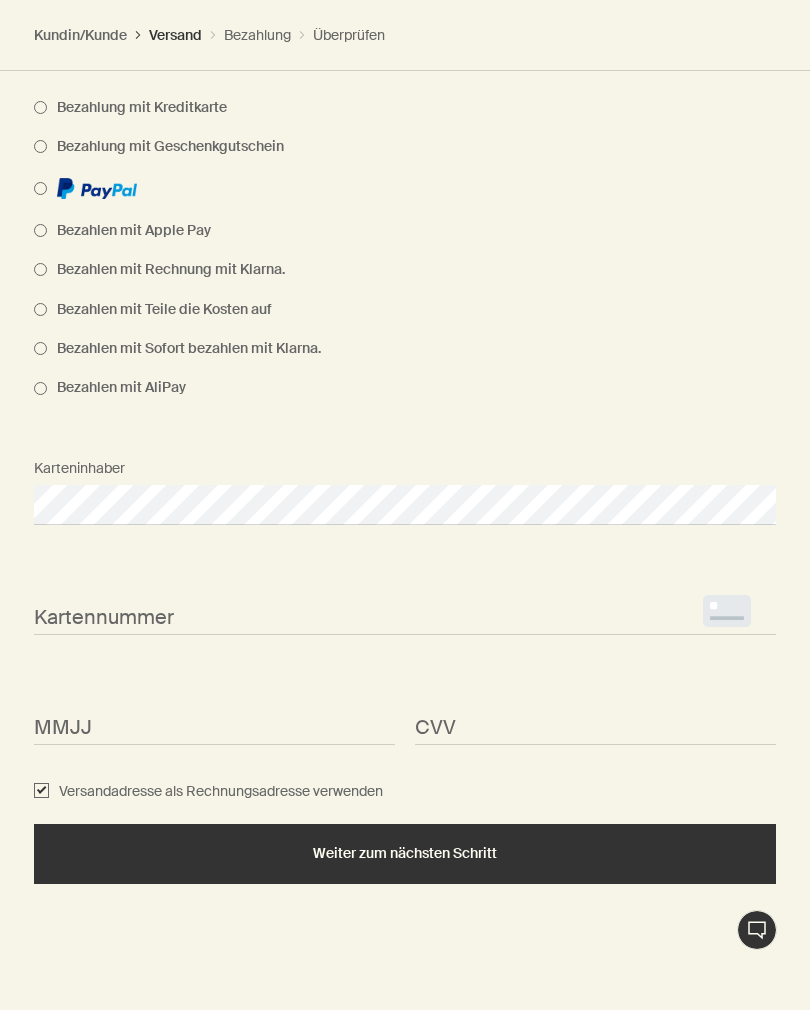 scroll, scrollTop: 0, scrollLeft: 0, axis: both 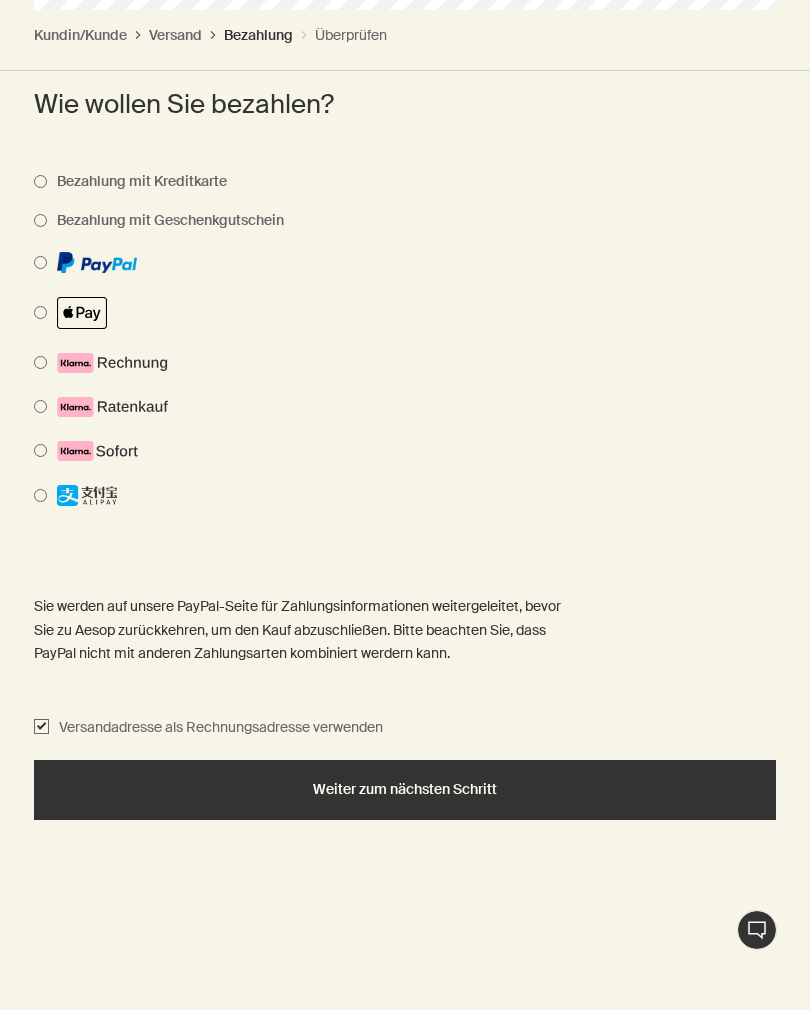 click on "Weiter zum nächsten Schritt" at bounding box center (405, 789) 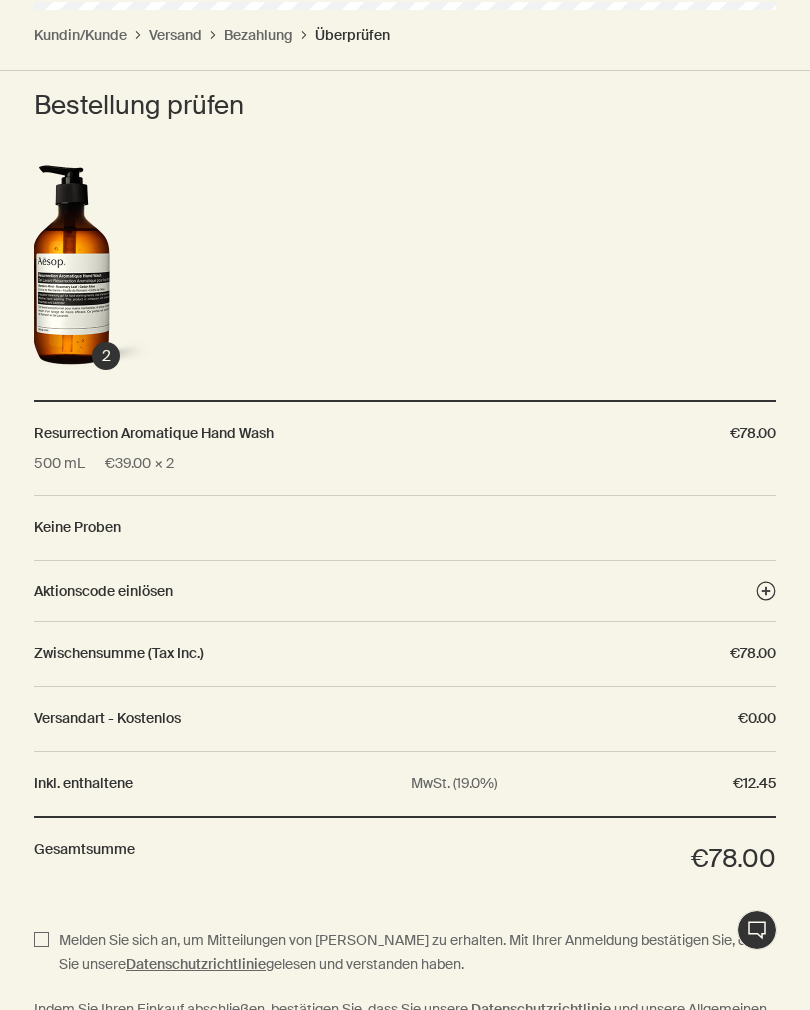 scroll, scrollTop: 950, scrollLeft: 0, axis: vertical 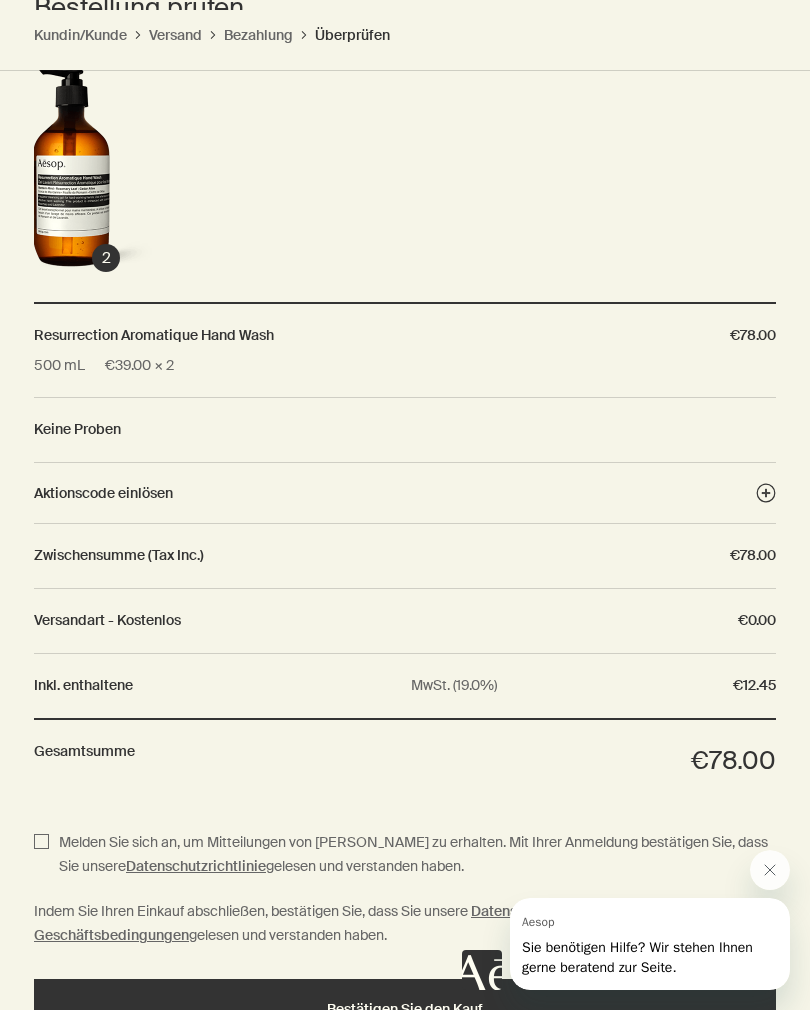 click on "Bestätigen Sie den Kauf" at bounding box center (405, 1009) 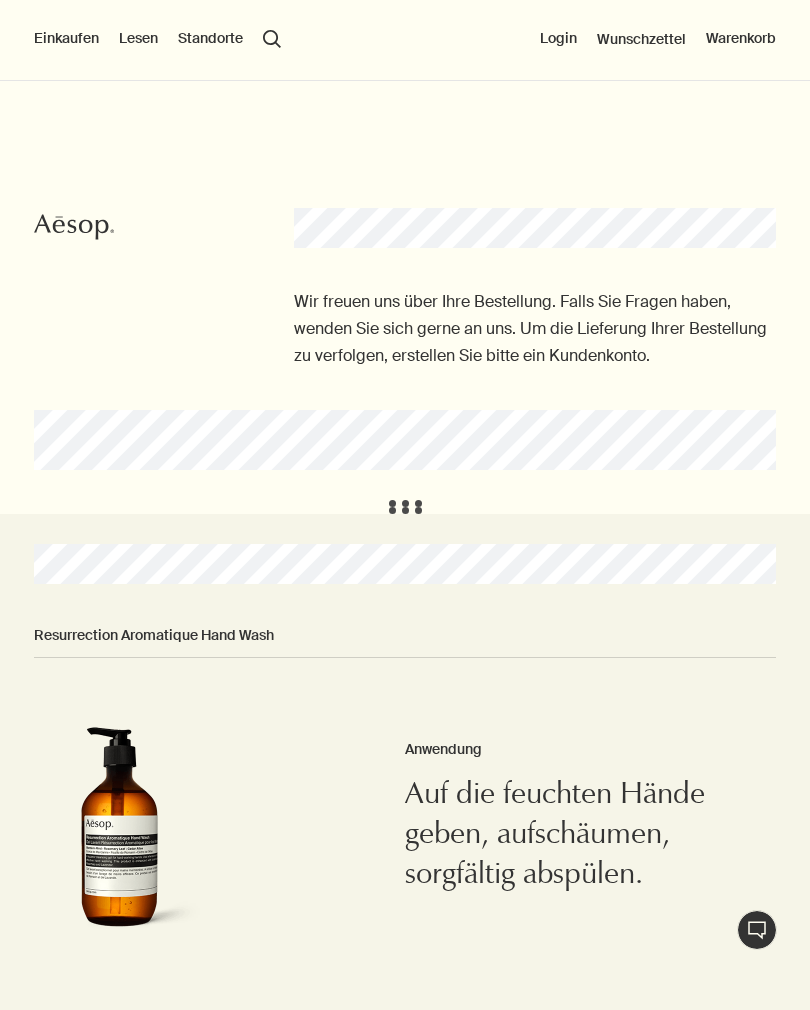 scroll, scrollTop: 0, scrollLeft: 0, axis: both 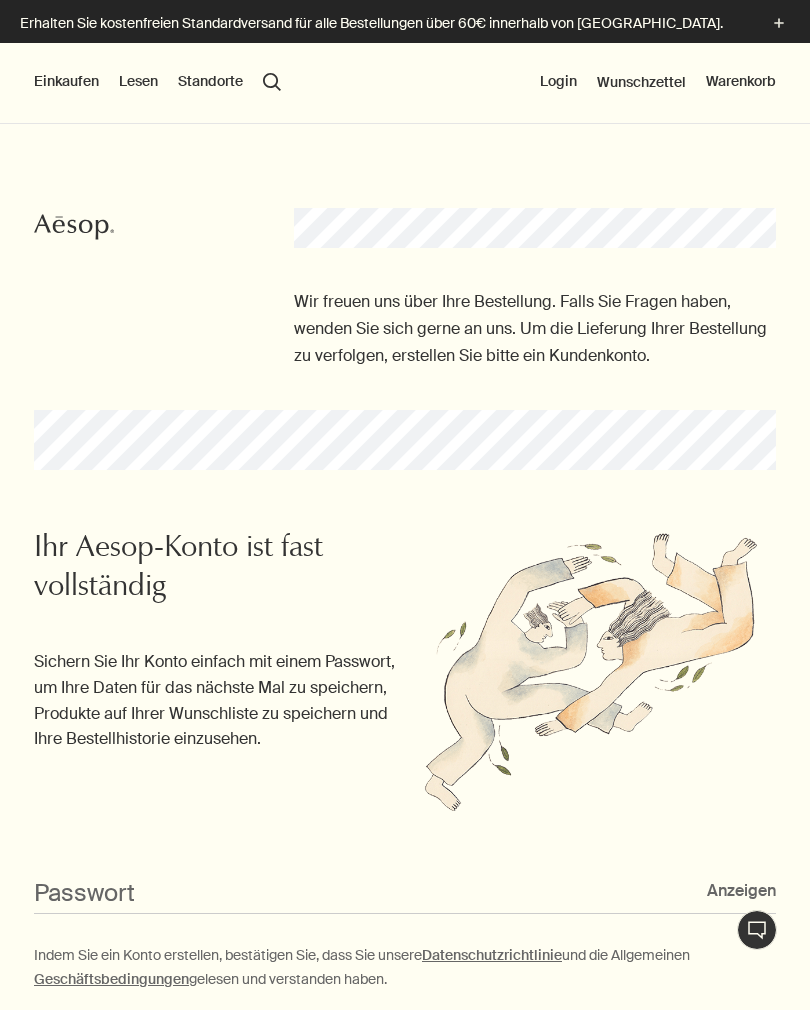 click at bounding box center [590, 672] 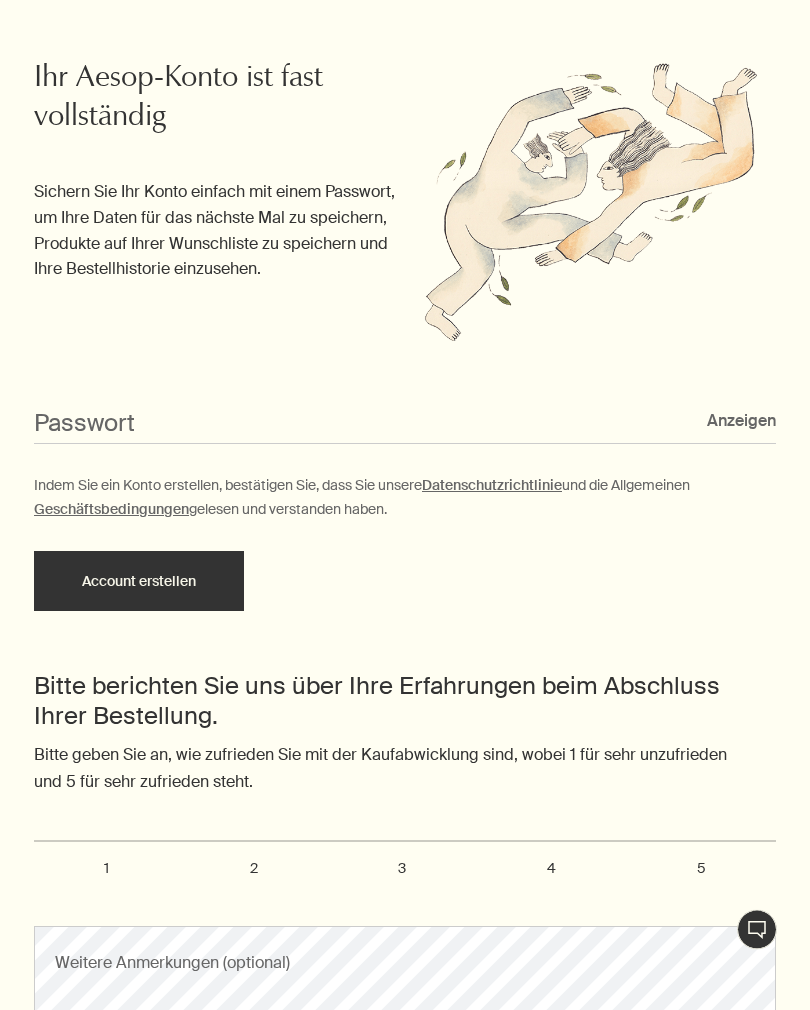 scroll, scrollTop: 476, scrollLeft: 0, axis: vertical 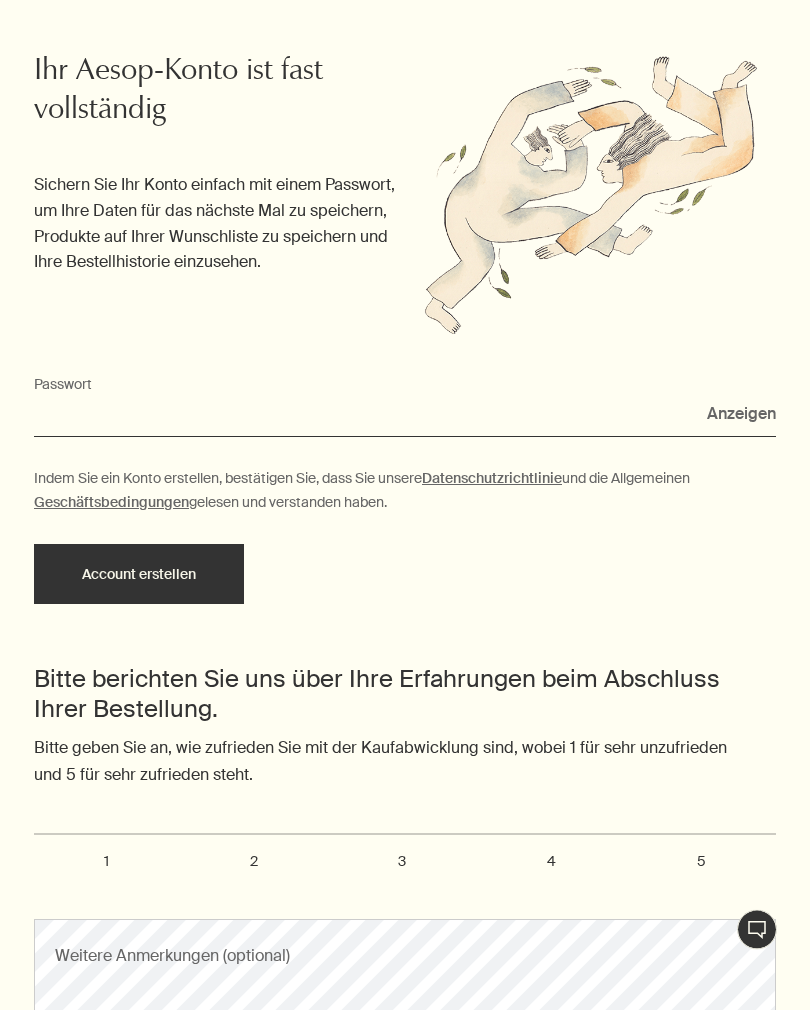click on "Passwort" at bounding box center [405, 419] 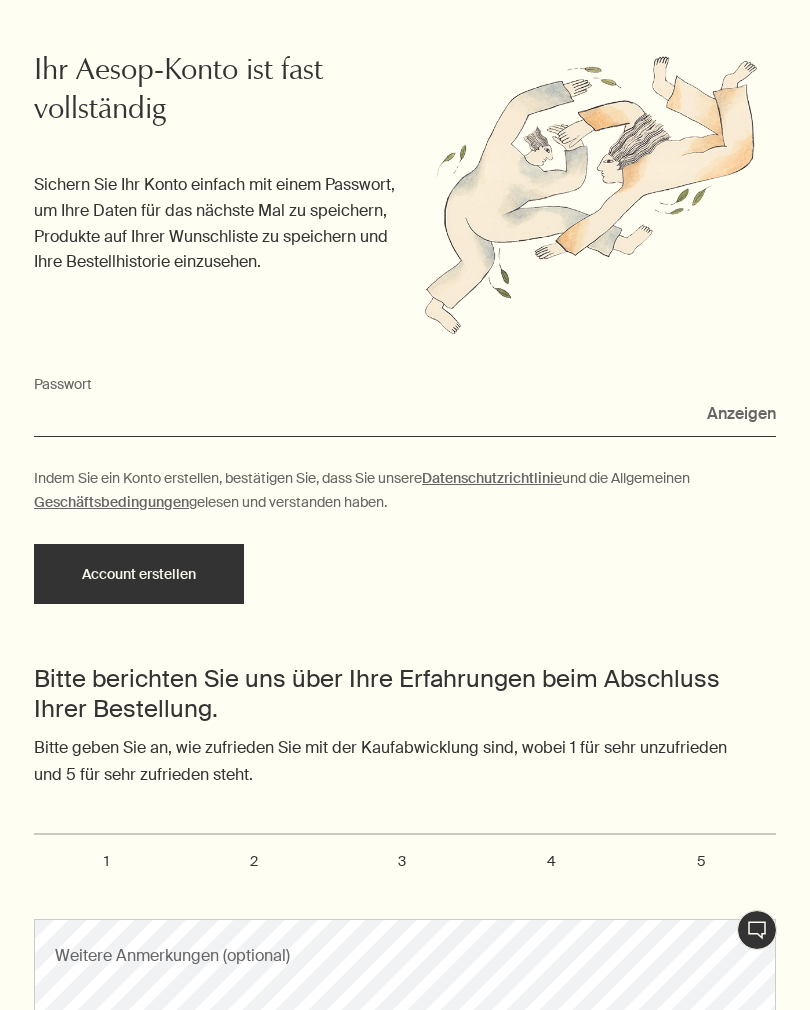 scroll, scrollTop: 476, scrollLeft: 0, axis: vertical 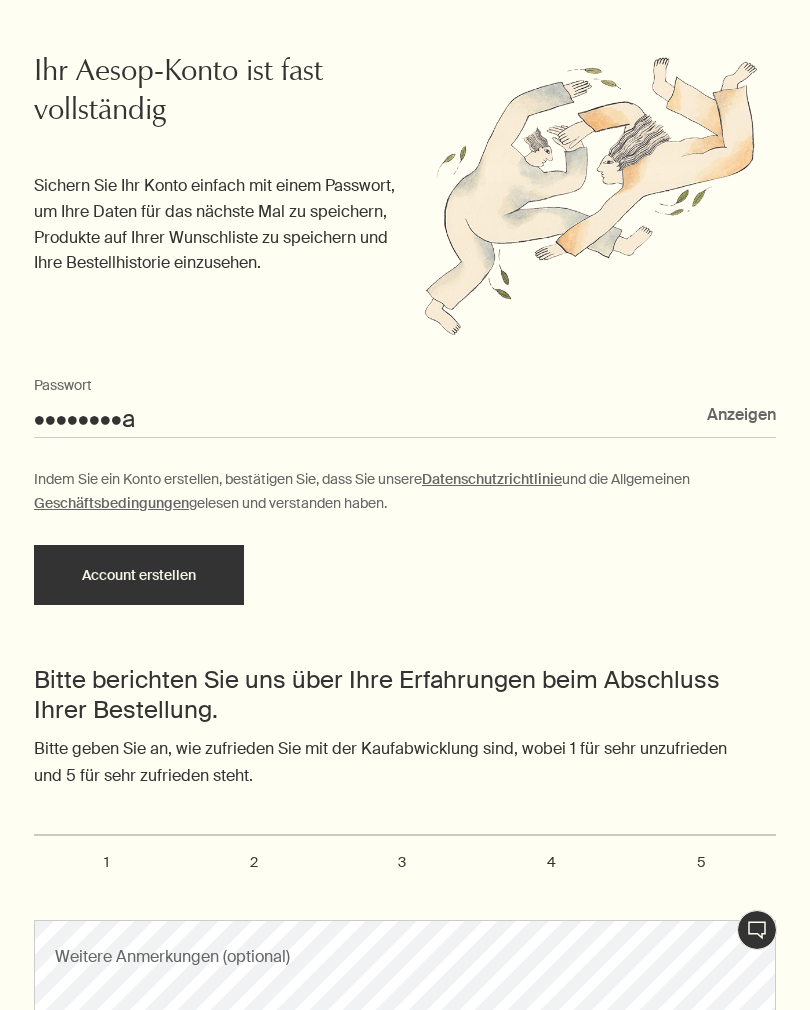 click on "Account erstellen" at bounding box center [139, 575] 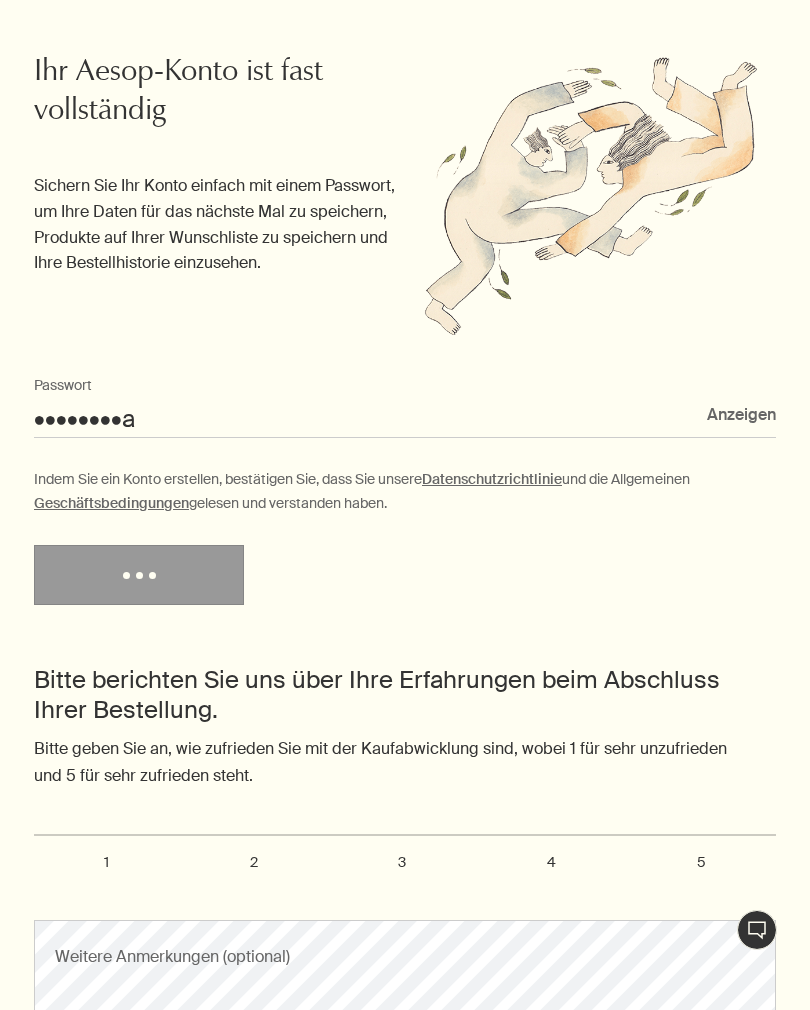 scroll, scrollTop: 477, scrollLeft: 0, axis: vertical 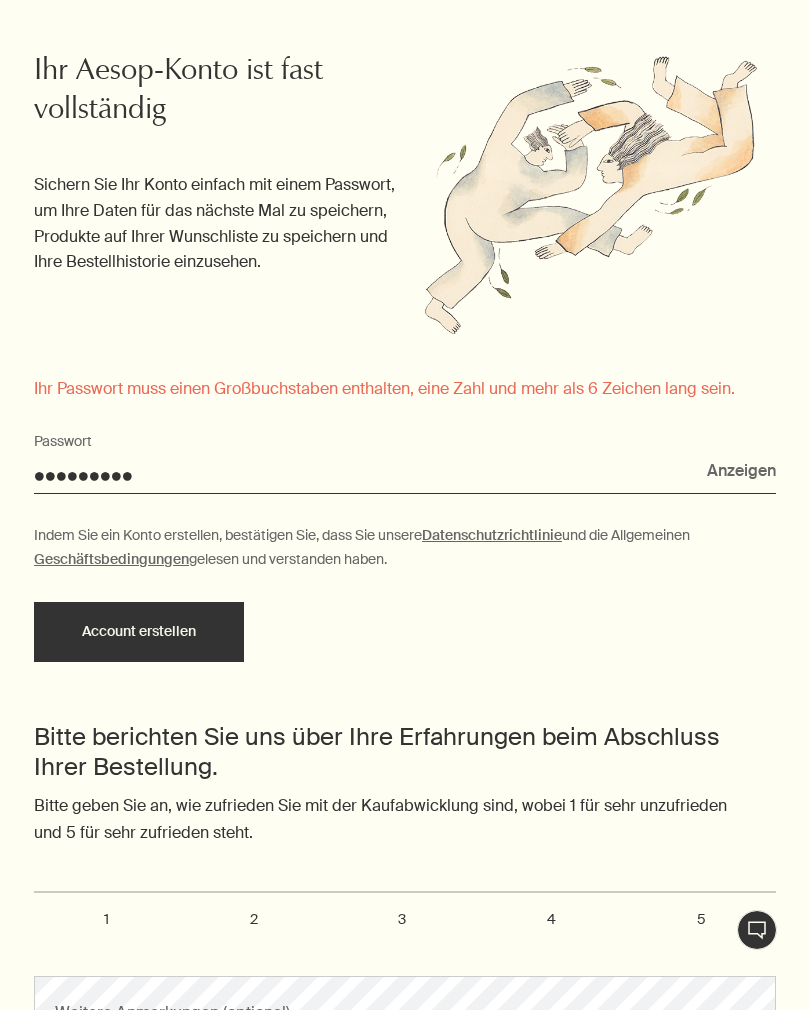 click on "•••••••••" at bounding box center [405, 475] 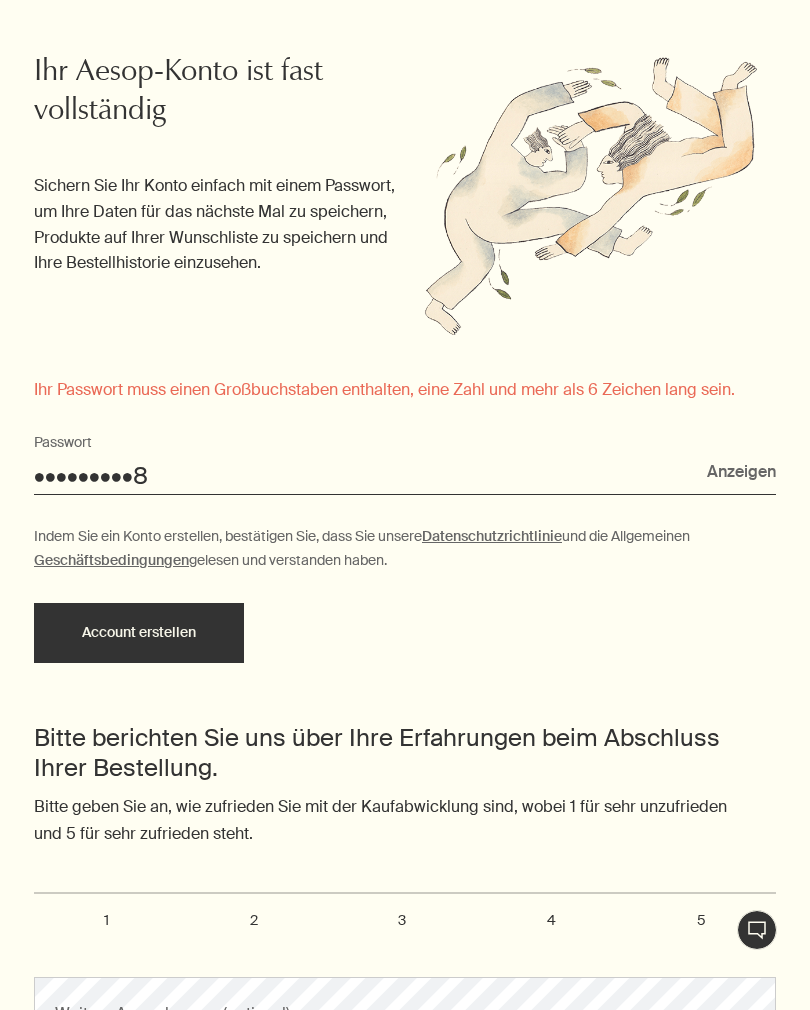 type on "•••••••••8" 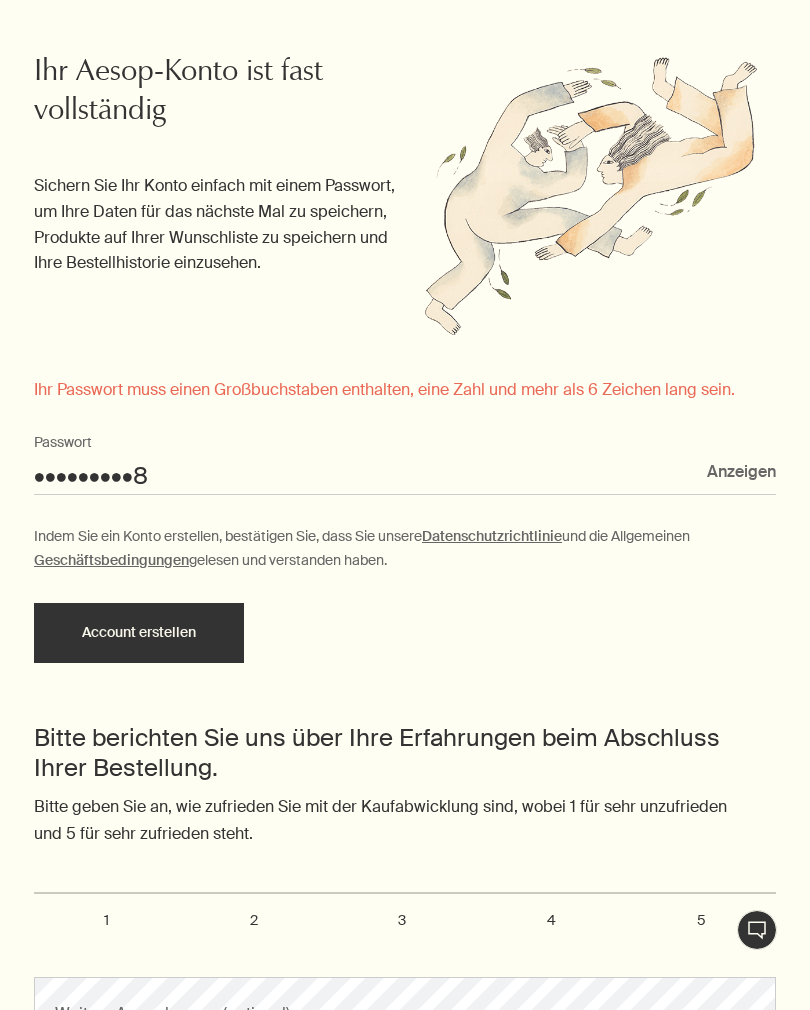 click on "Account erstellen" at bounding box center [139, 633] 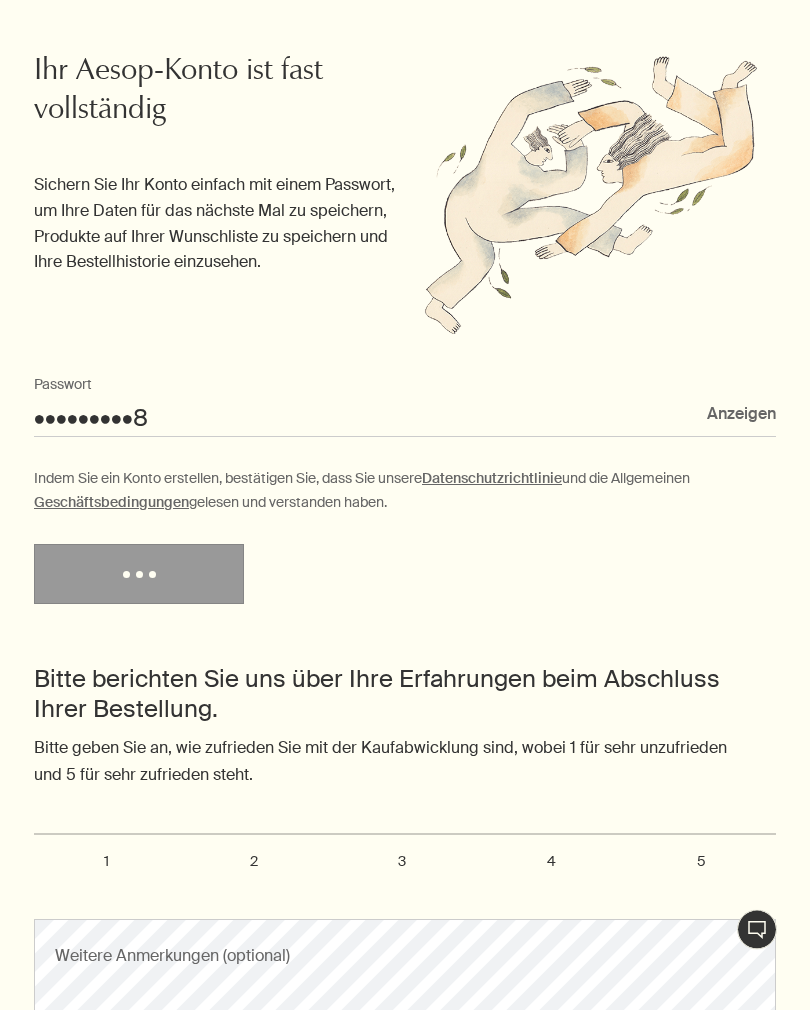 scroll, scrollTop: 477, scrollLeft: 0, axis: vertical 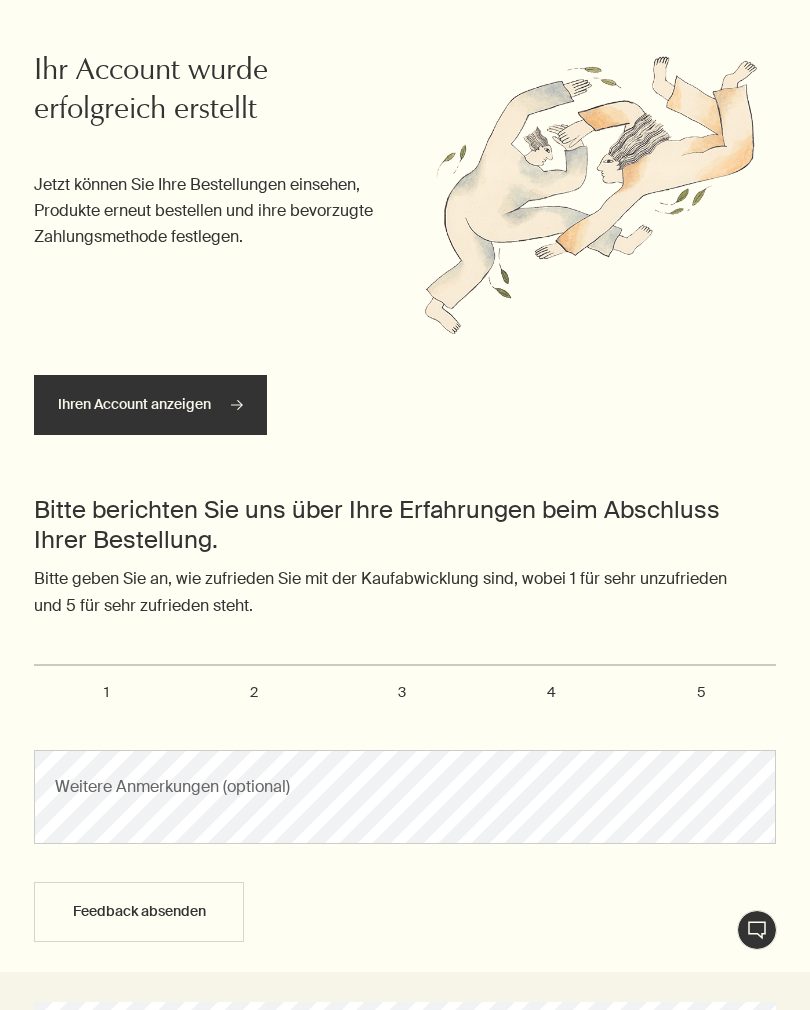 click on "5" at bounding box center (701, 692) 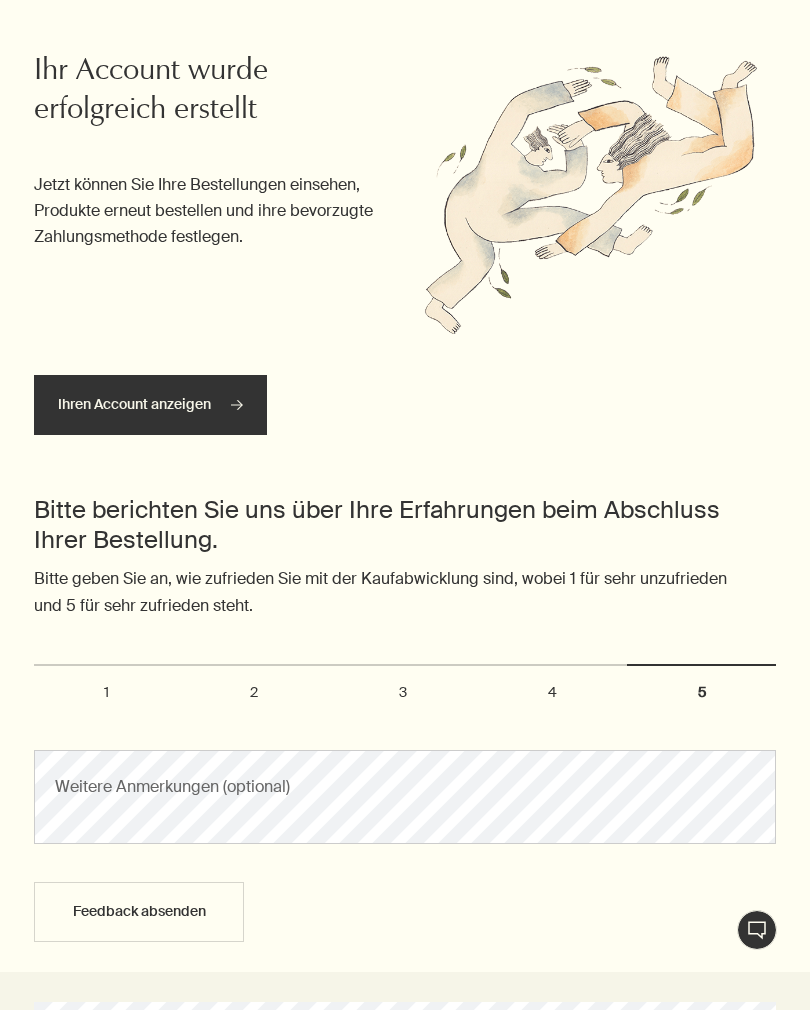 radio on "true" 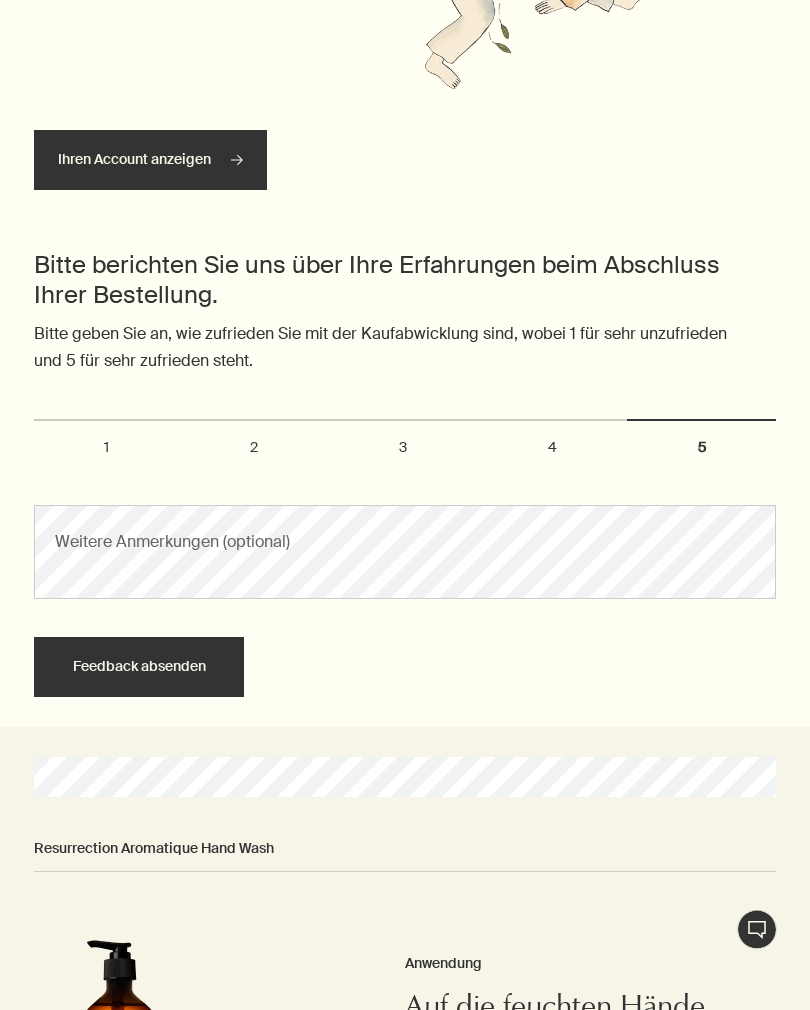 click on "Feedback absenden" at bounding box center (139, 668) 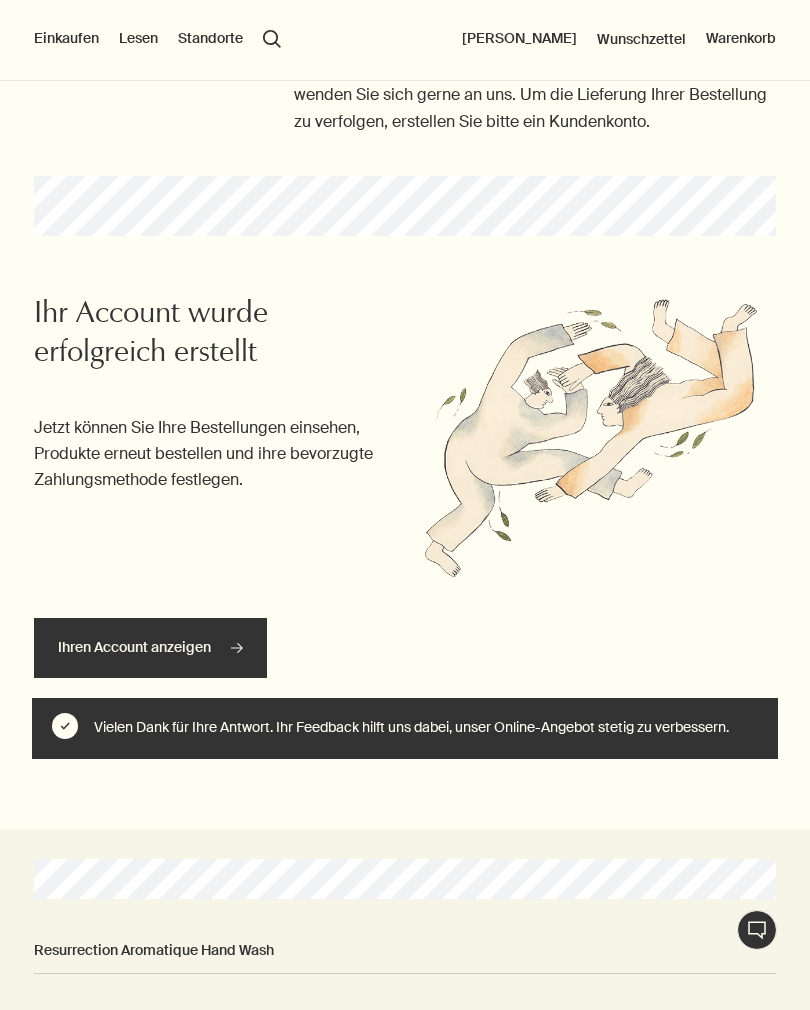 scroll, scrollTop: 233, scrollLeft: 0, axis: vertical 